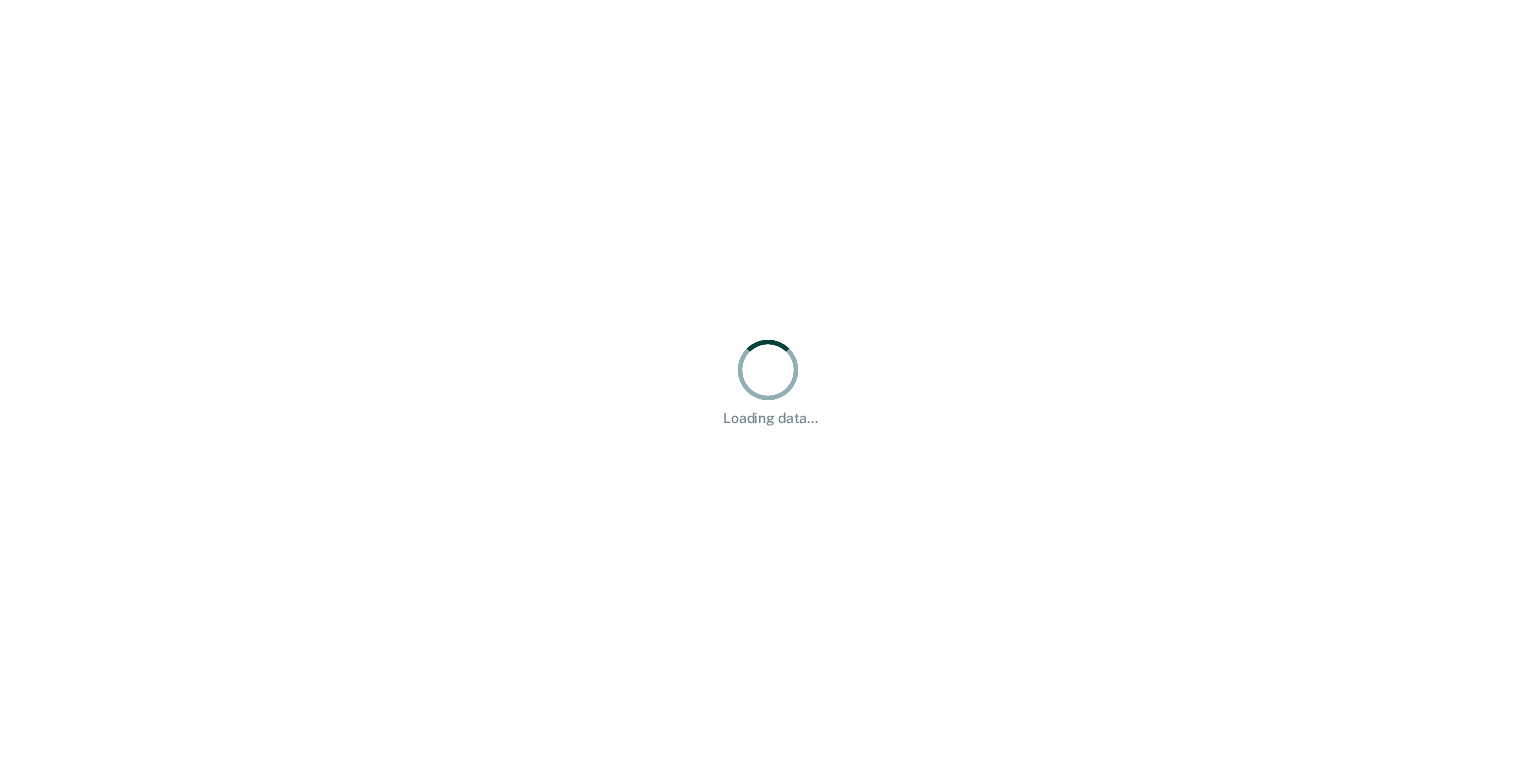 scroll, scrollTop: 0, scrollLeft: 0, axis: both 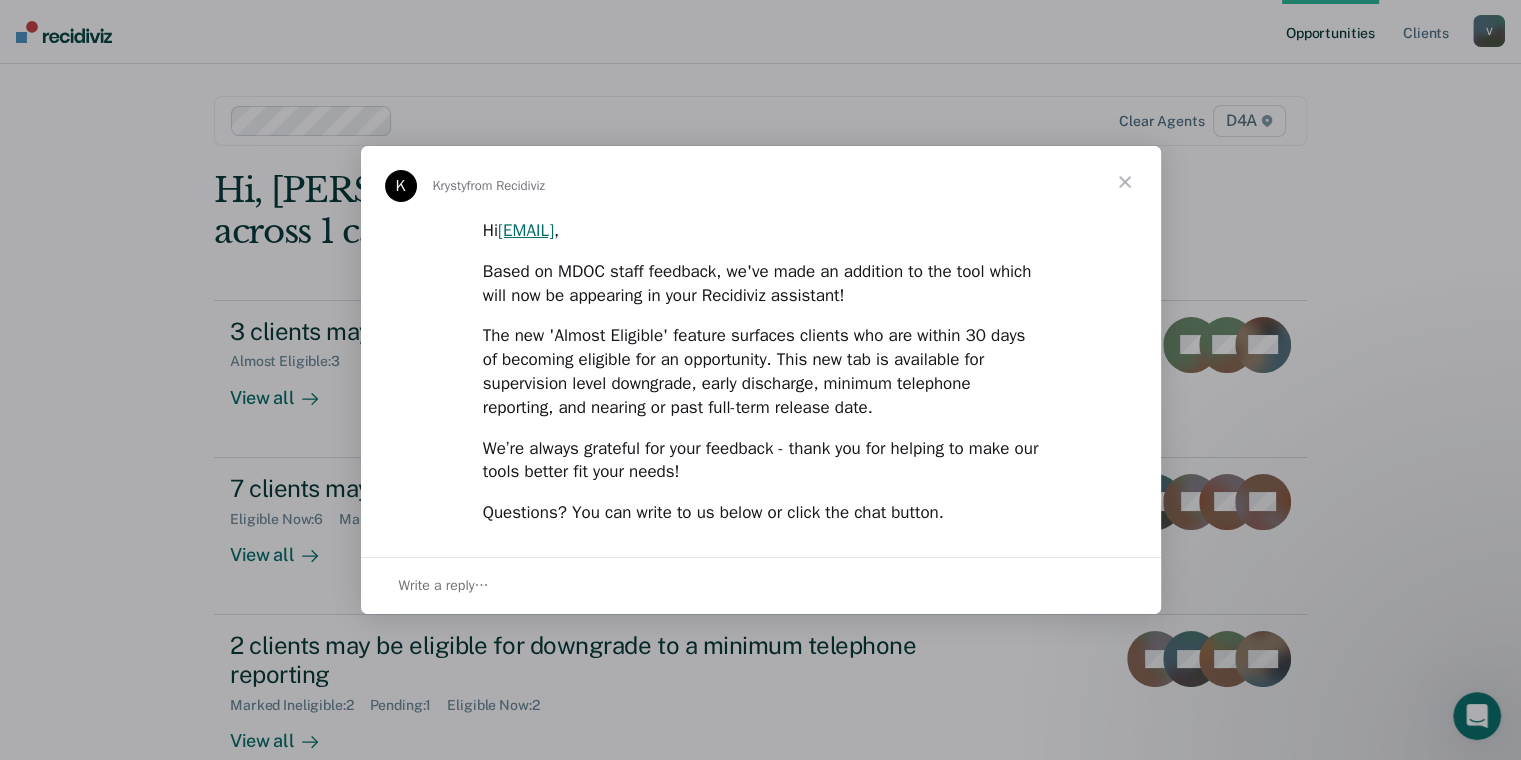 click at bounding box center (1125, 182) 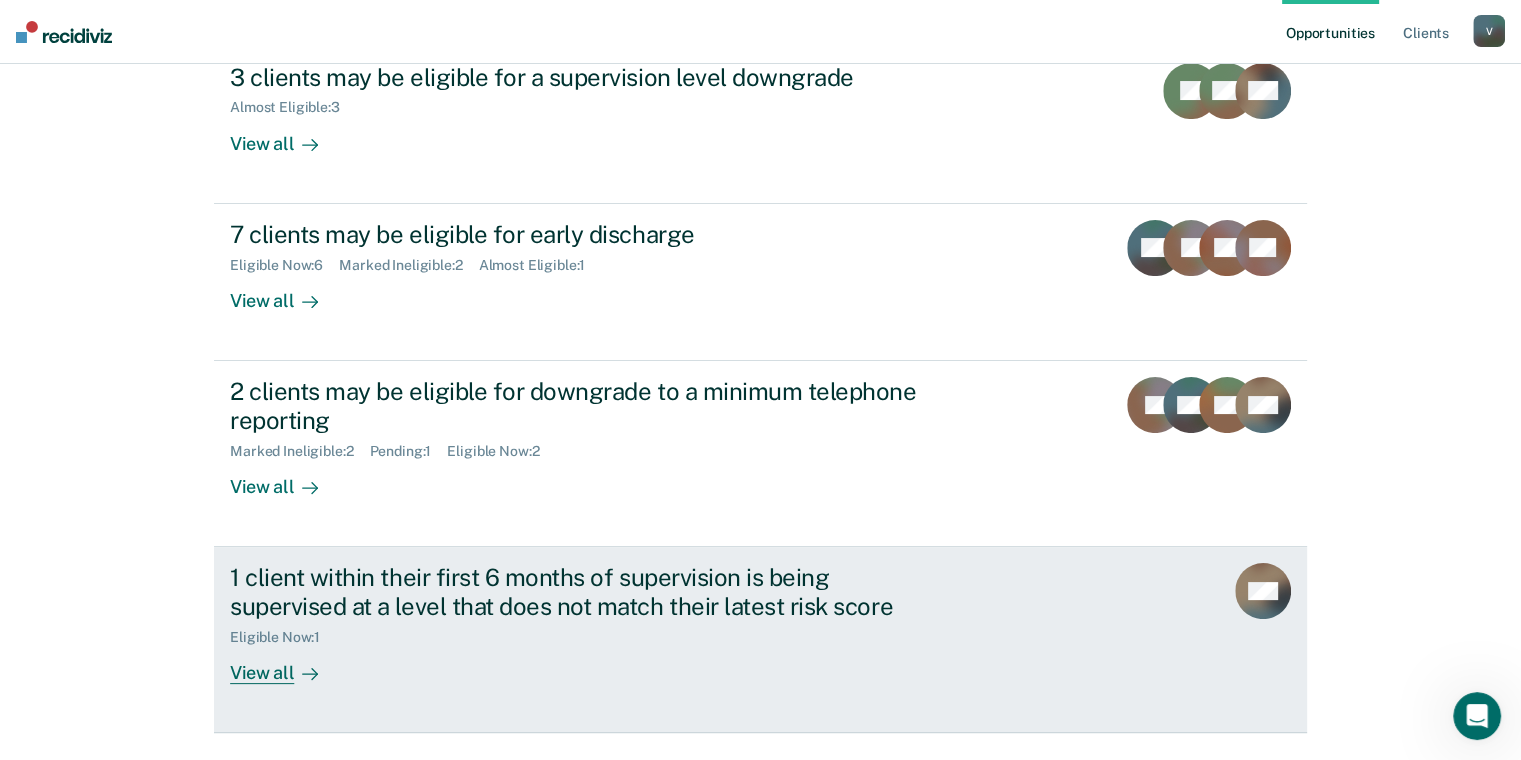 scroll, scrollTop: 205, scrollLeft: 0, axis: vertical 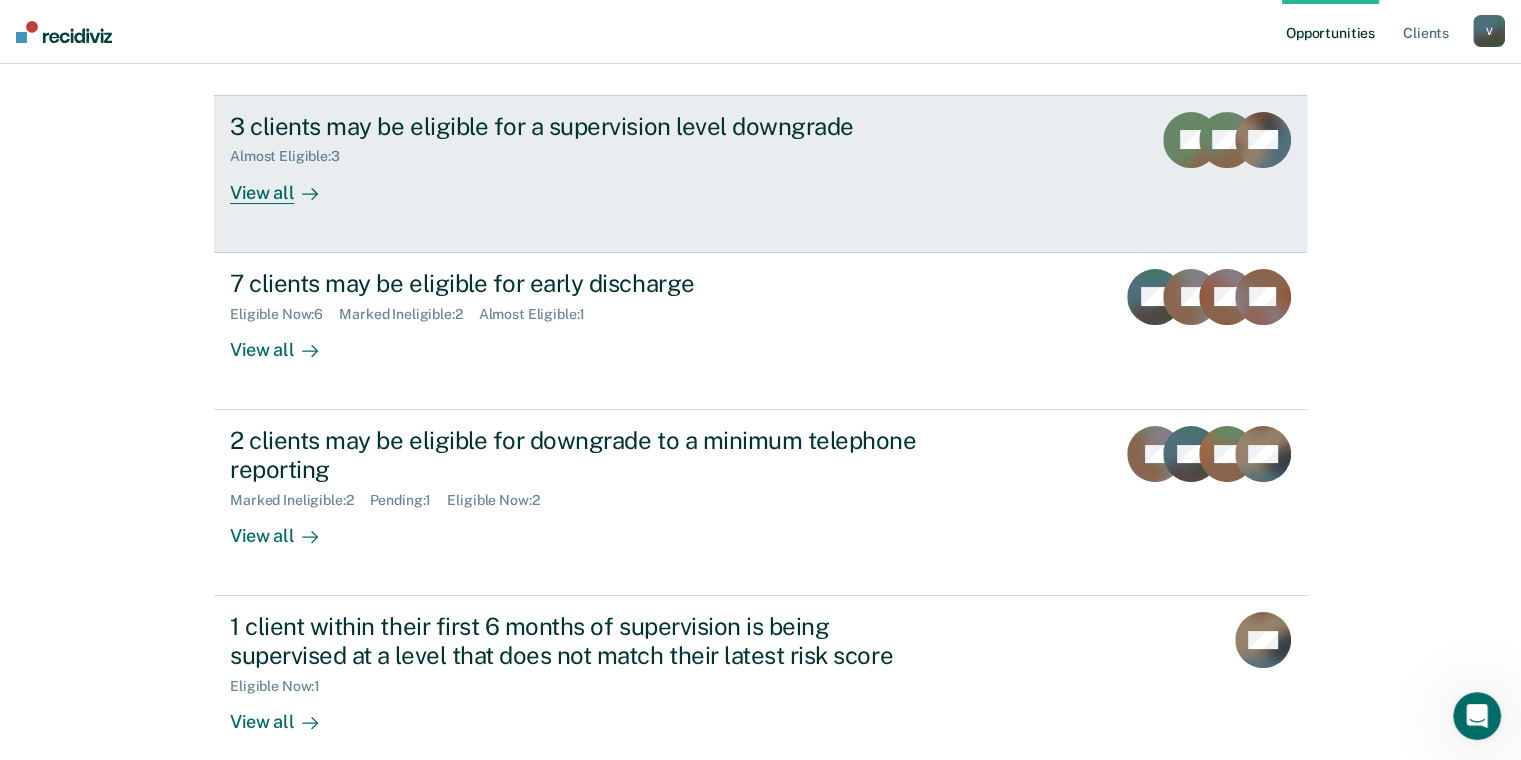 click on "View all" at bounding box center (286, 184) 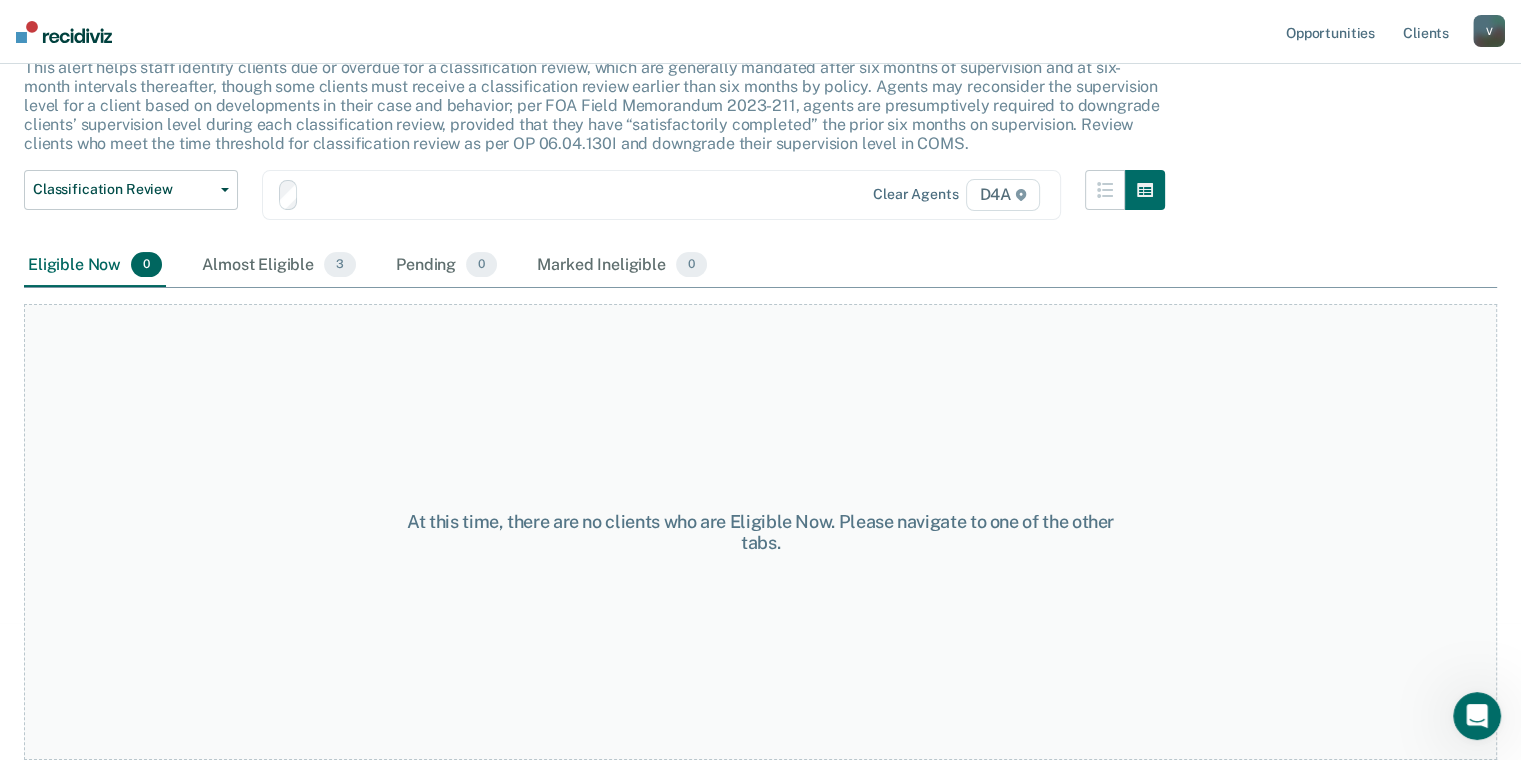 scroll, scrollTop: 0, scrollLeft: 0, axis: both 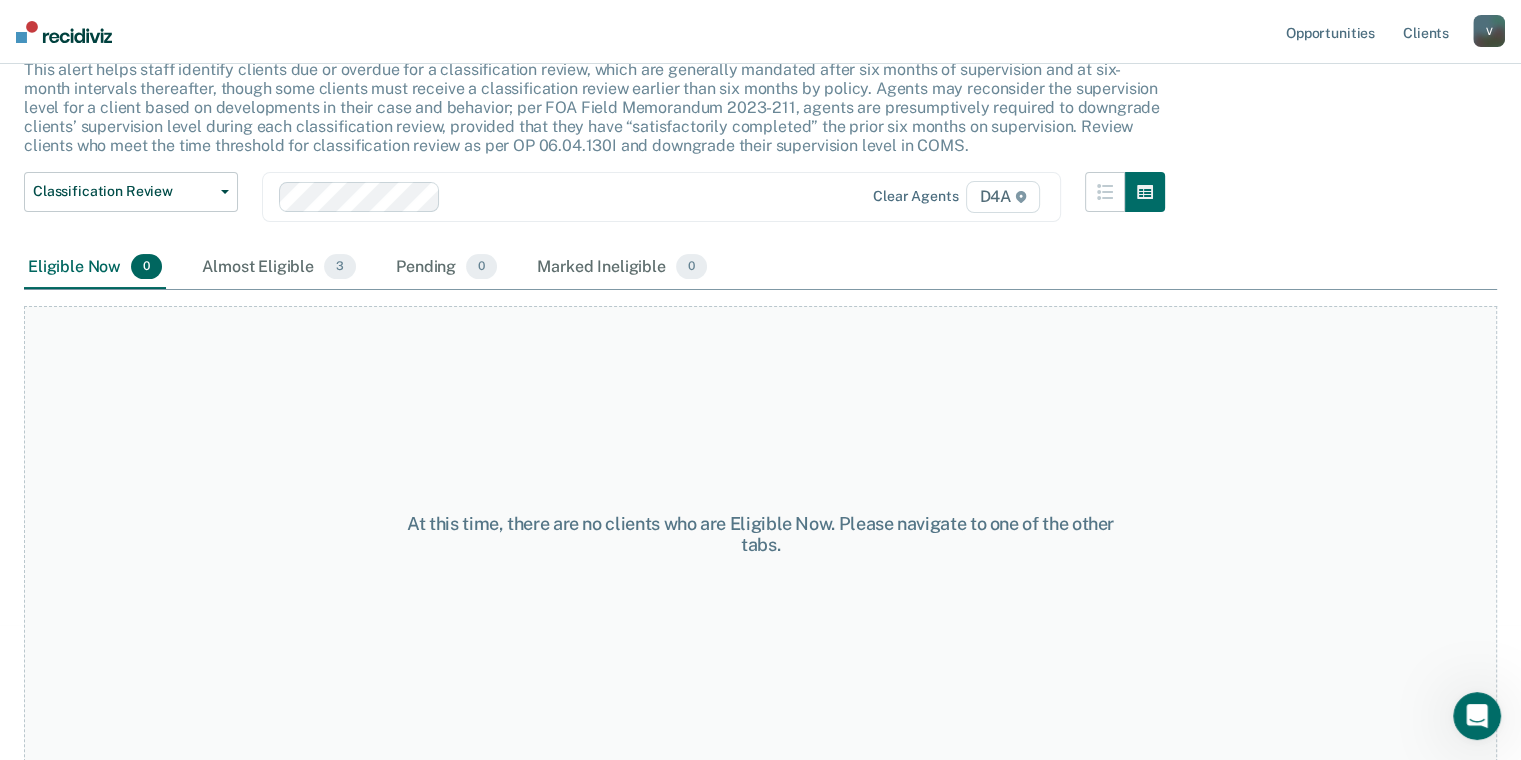 click on "Almost Eligible 3" at bounding box center (279, 268) 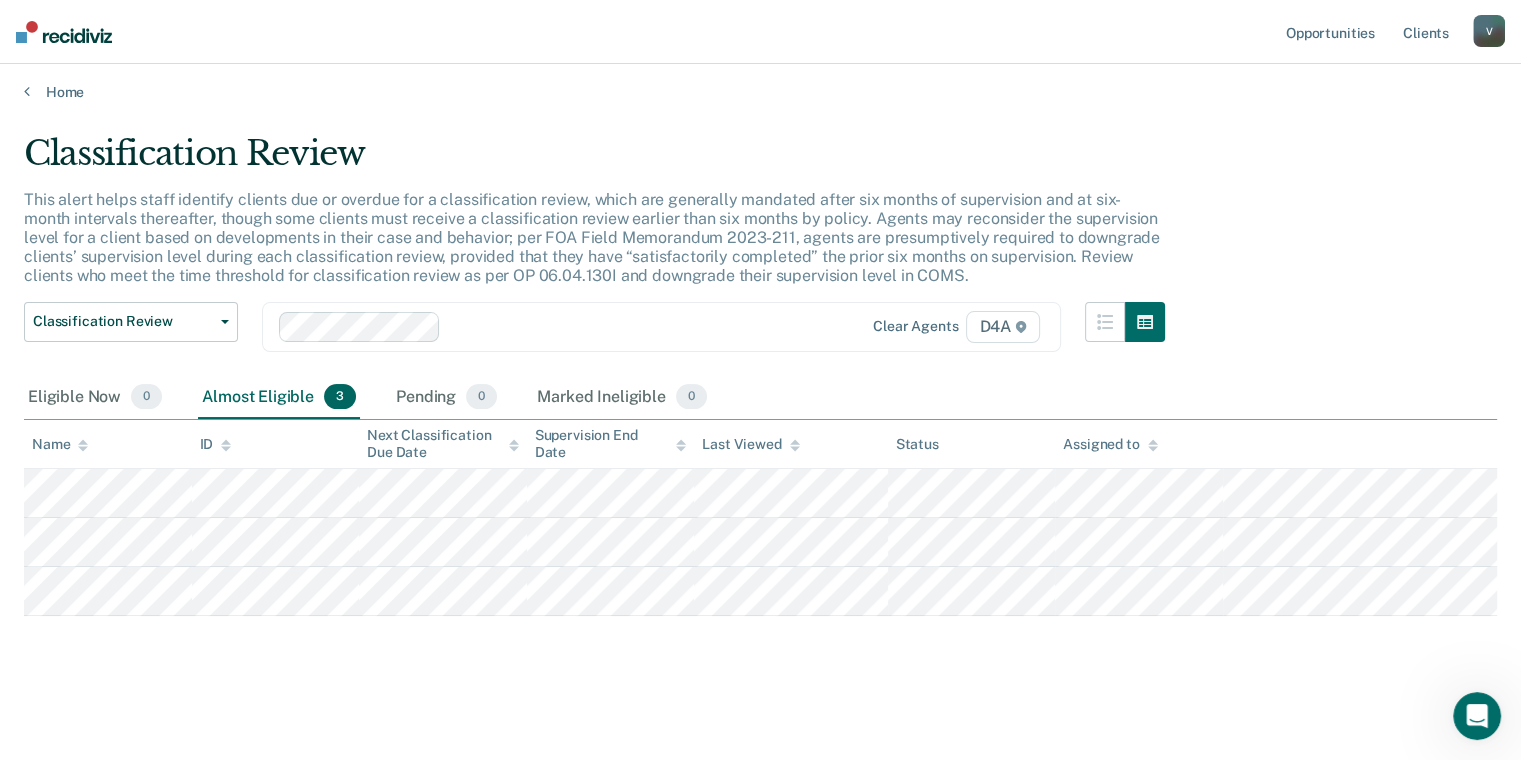 scroll, scrollTop: 3, scrollLeft: 0, axis: vertical 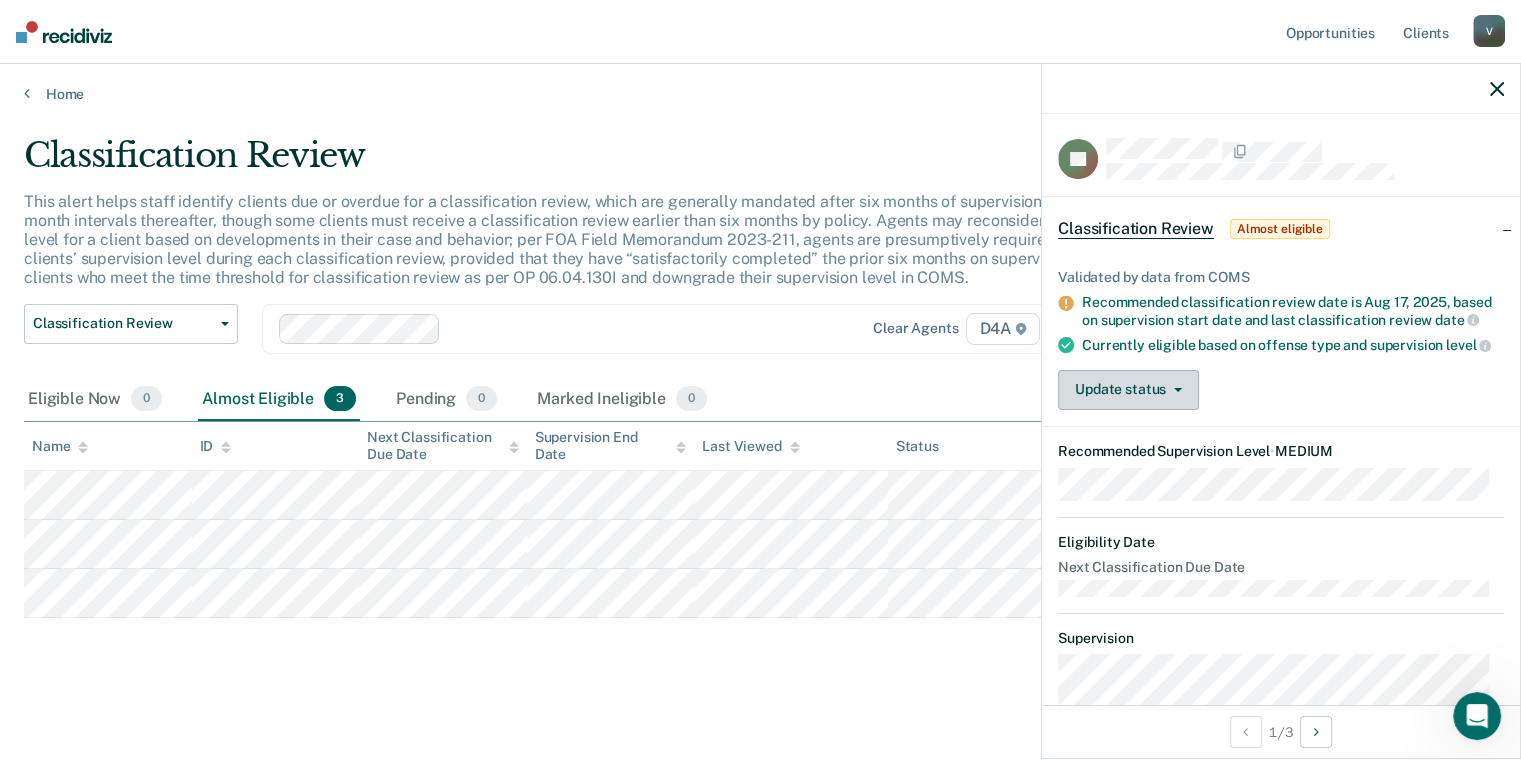 click on "Update status" at bounding box center (1128, 390) 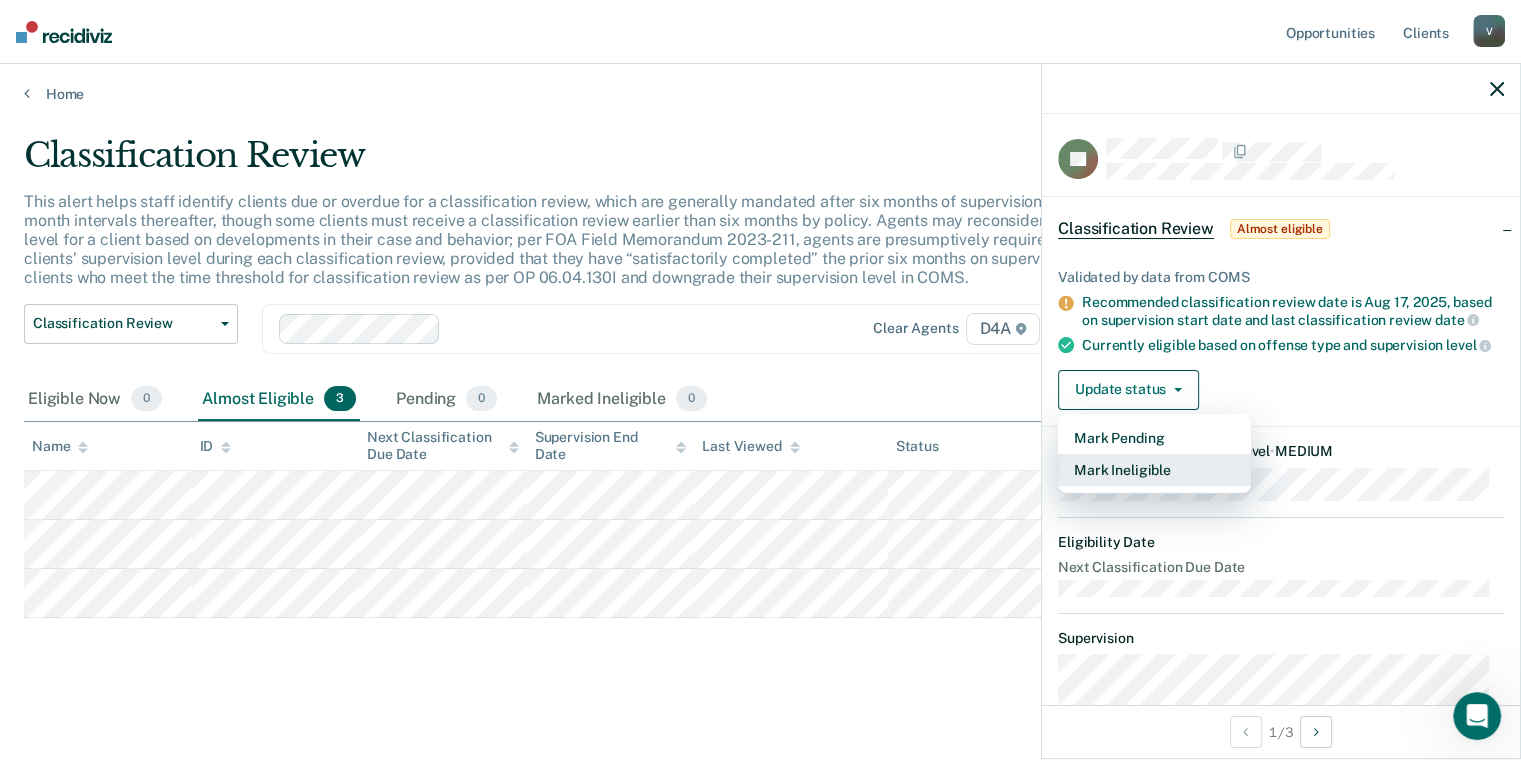 click on "Mark Ineligible" at bounding box center [1154, 470] 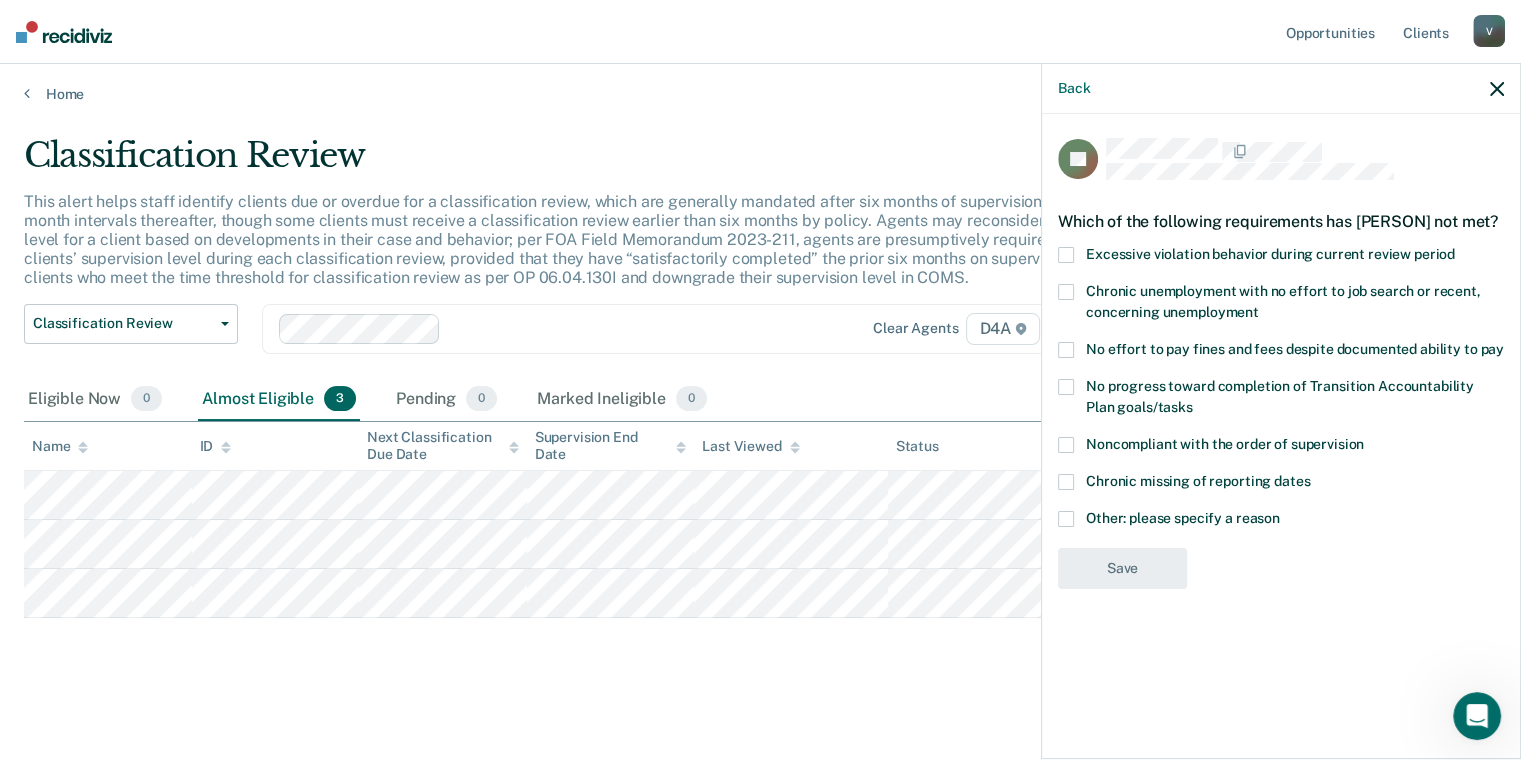 click on "Noncompliant with the order of supervision" at bounding box center [1281, 447] 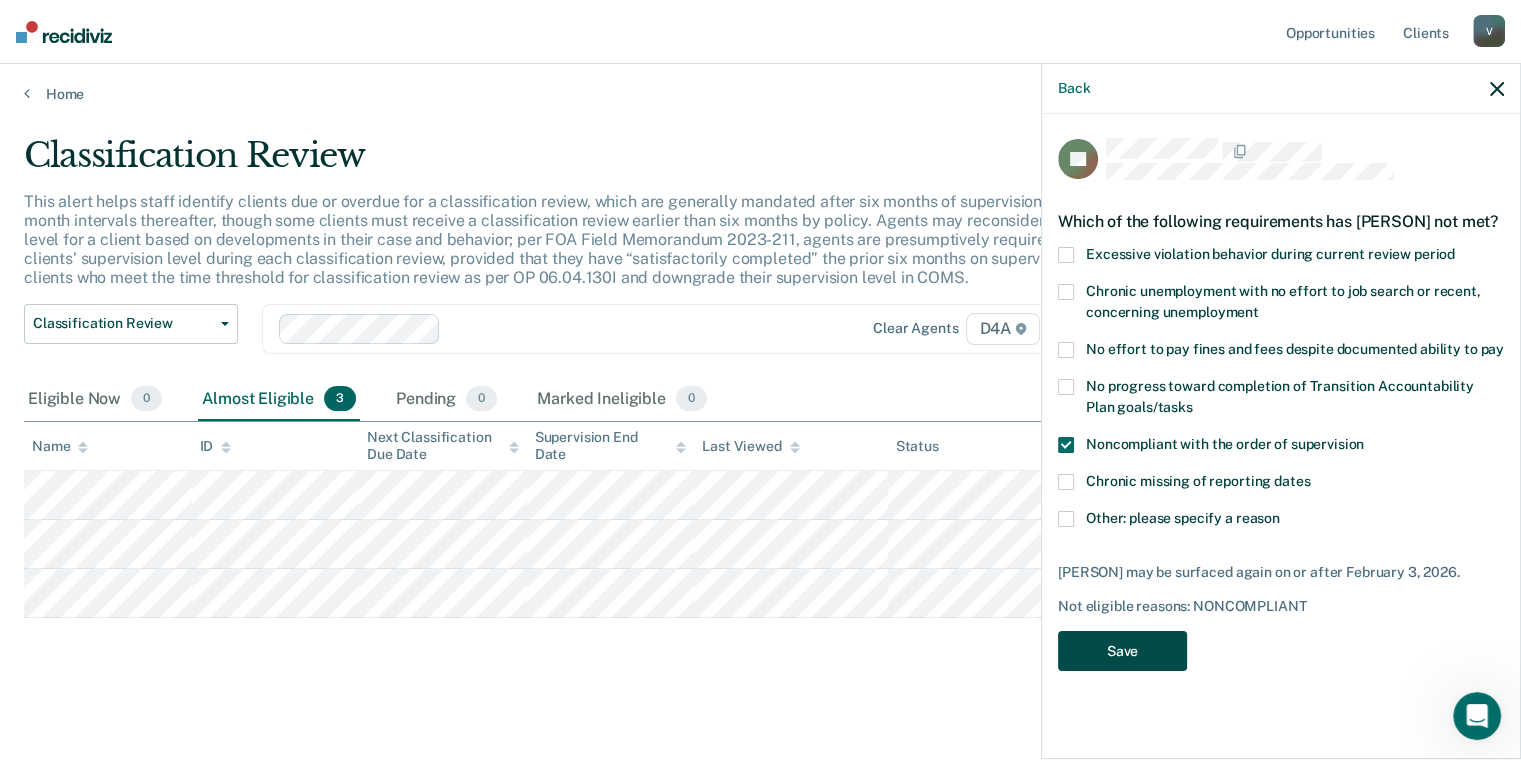 click on "Save" at bounding box center [1122, 651] 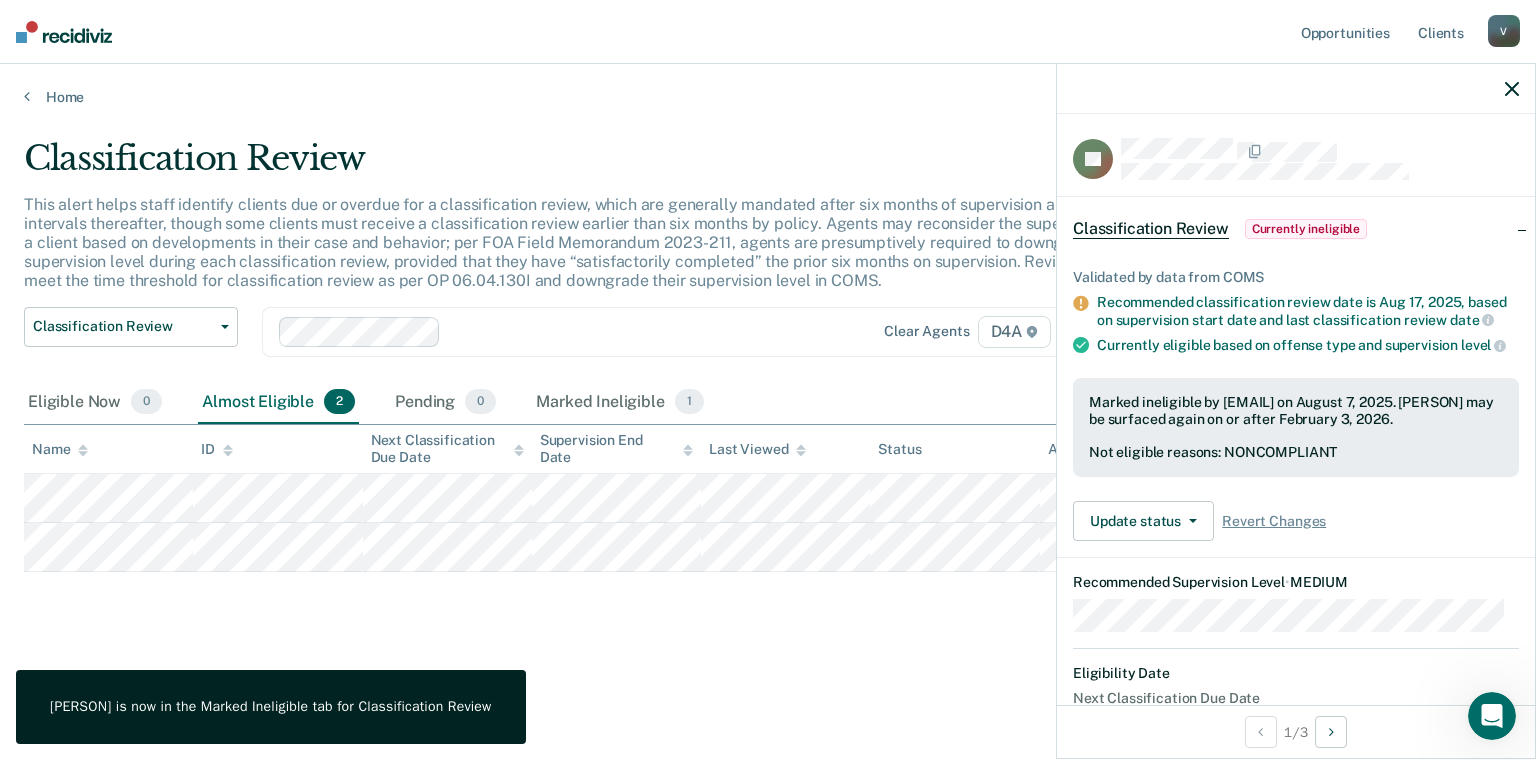 click 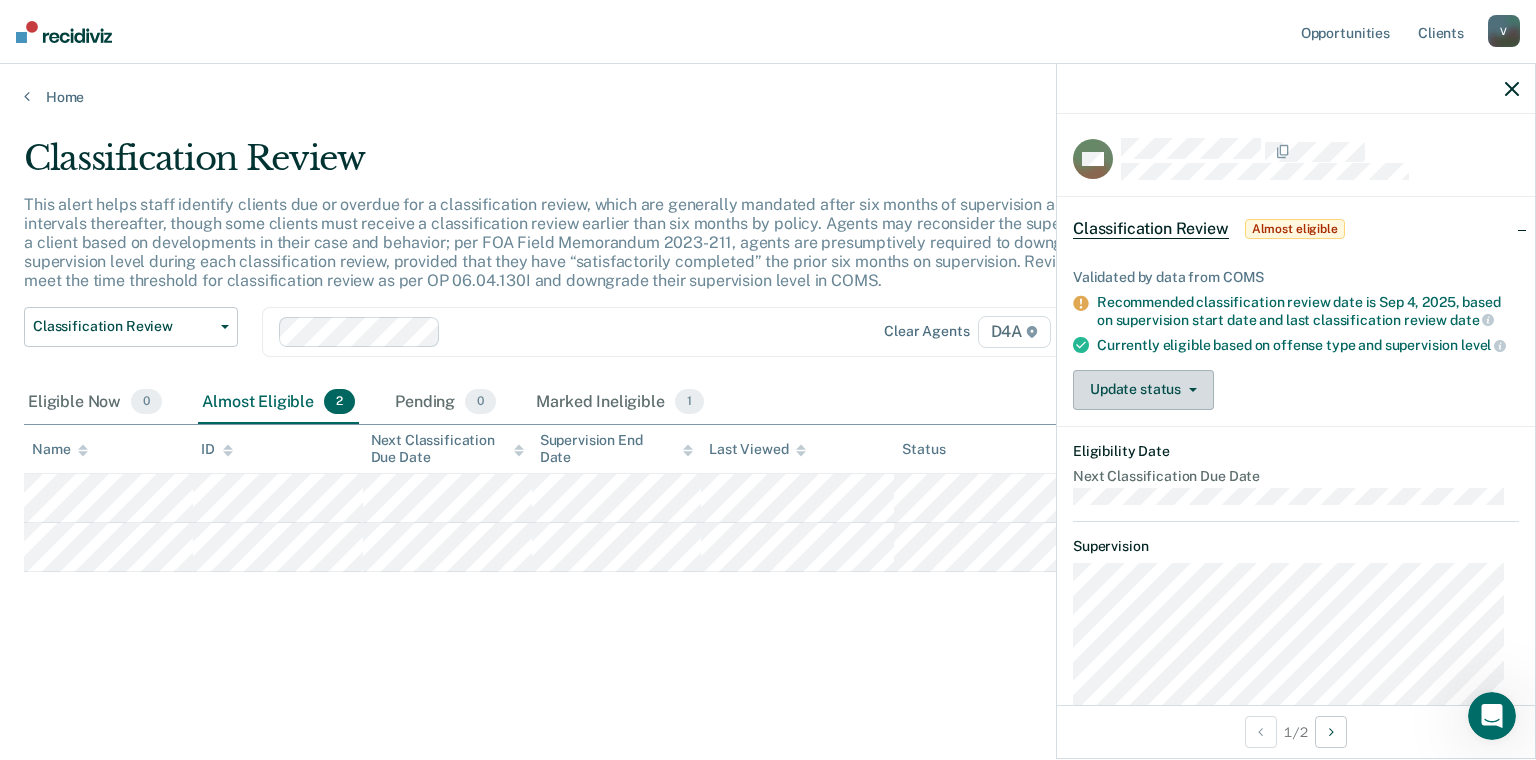 click on "Update status" at bounding box center (1143, 390) 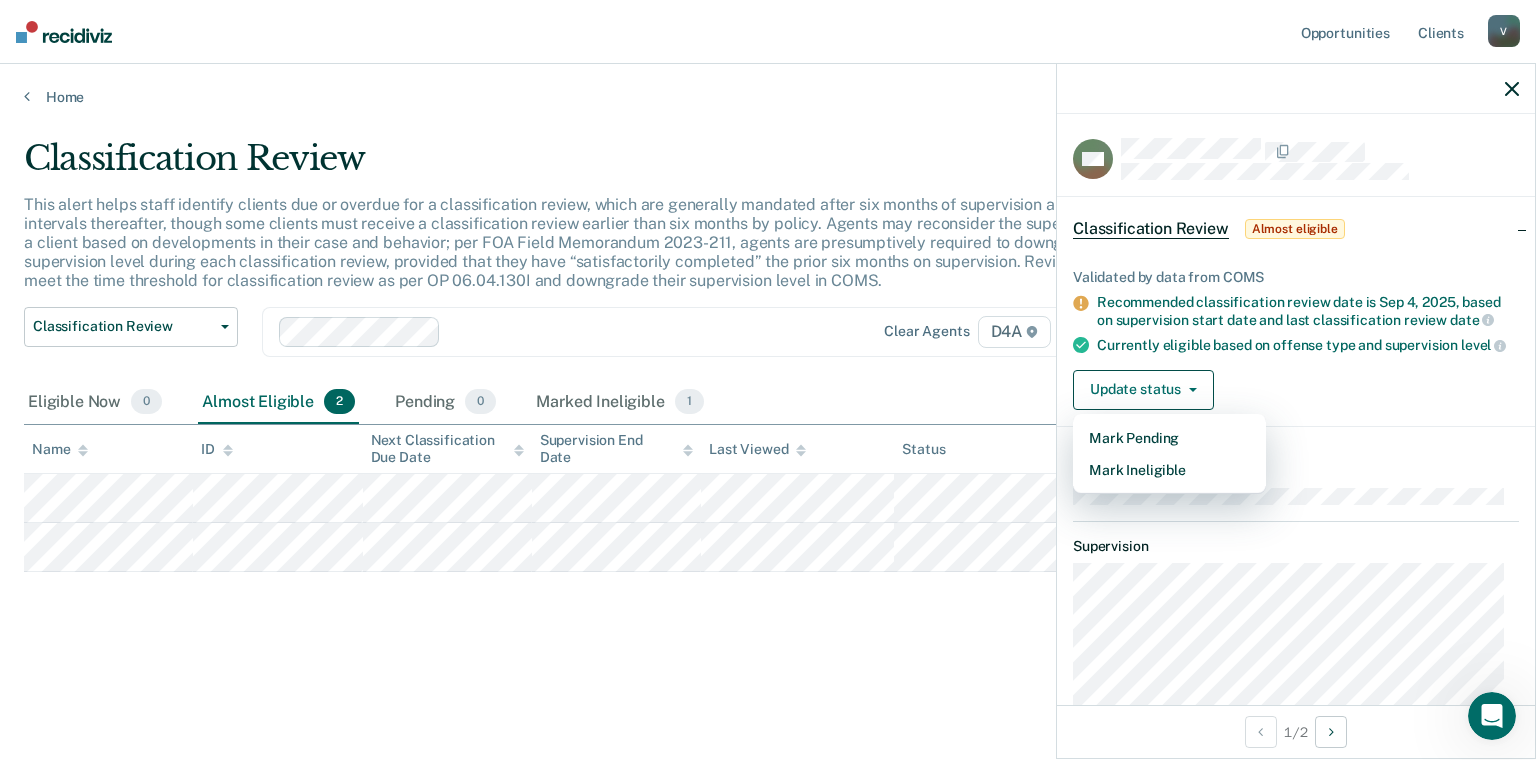click on "Update status Mark Pending Mark Ineligible" at bounding box center [1296, 390] 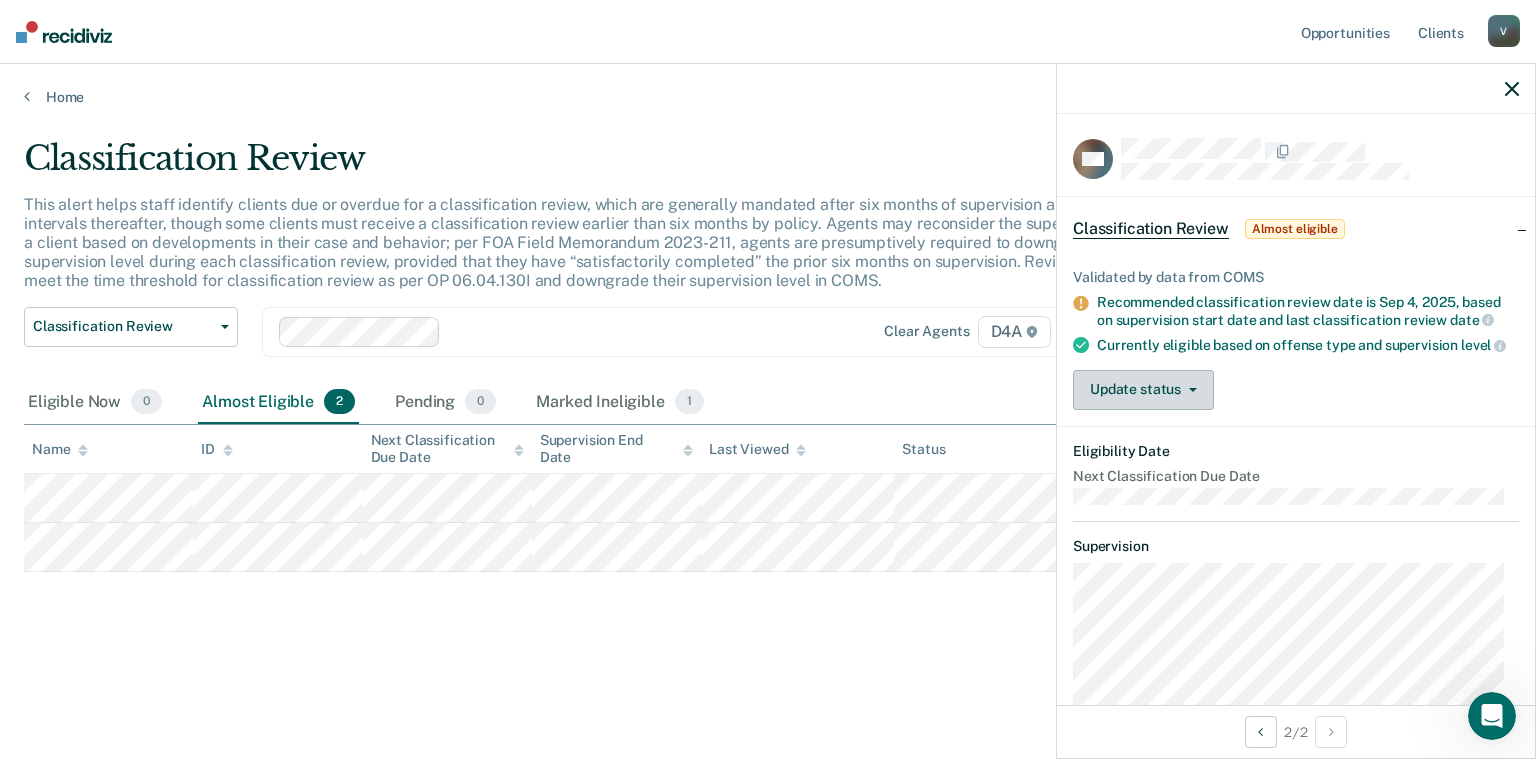 click on "Update status" at bounding box center [1143, 390] 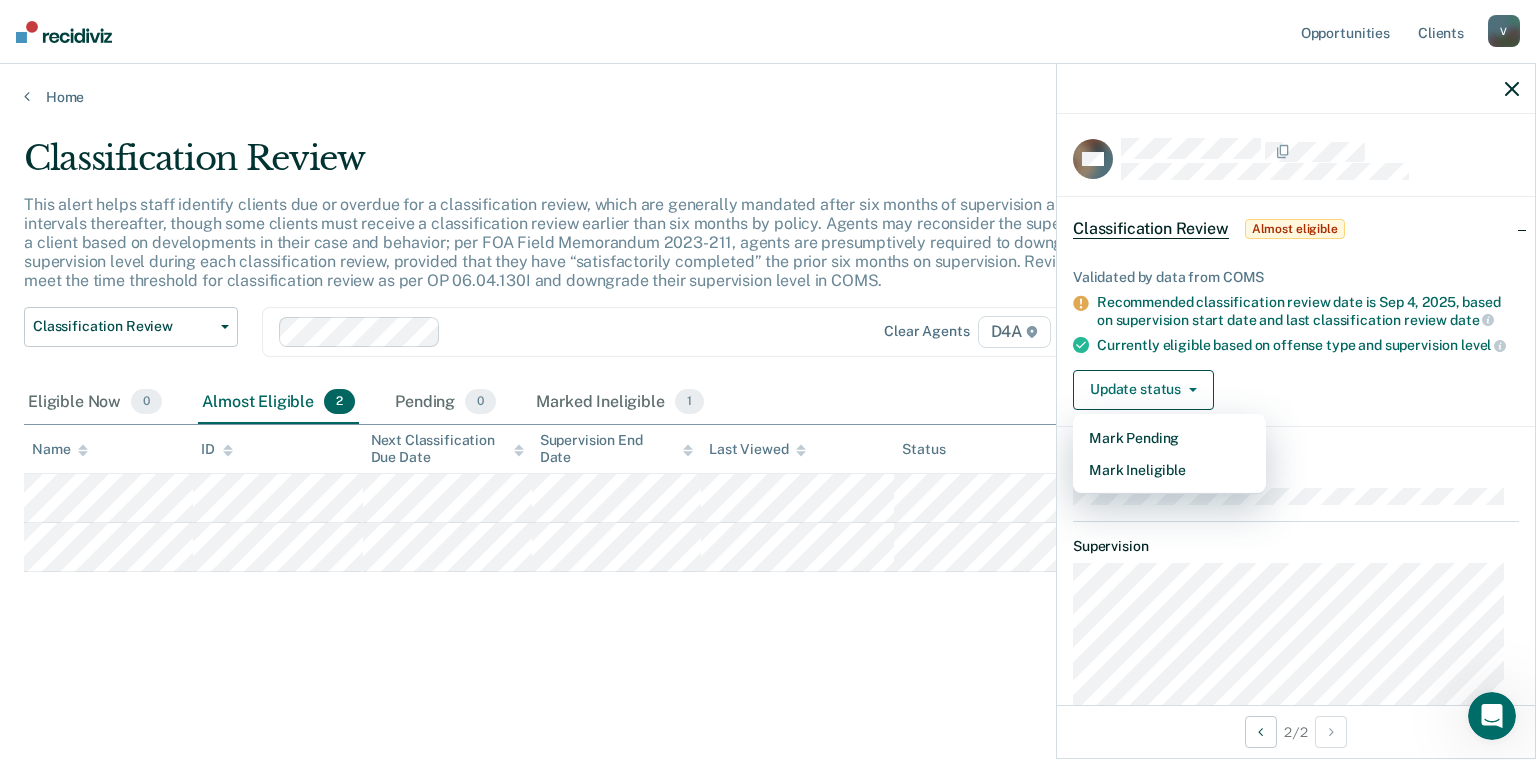 click on "Update status Mark Pending Mark Ineligible" at bounding box center (1296, 390) 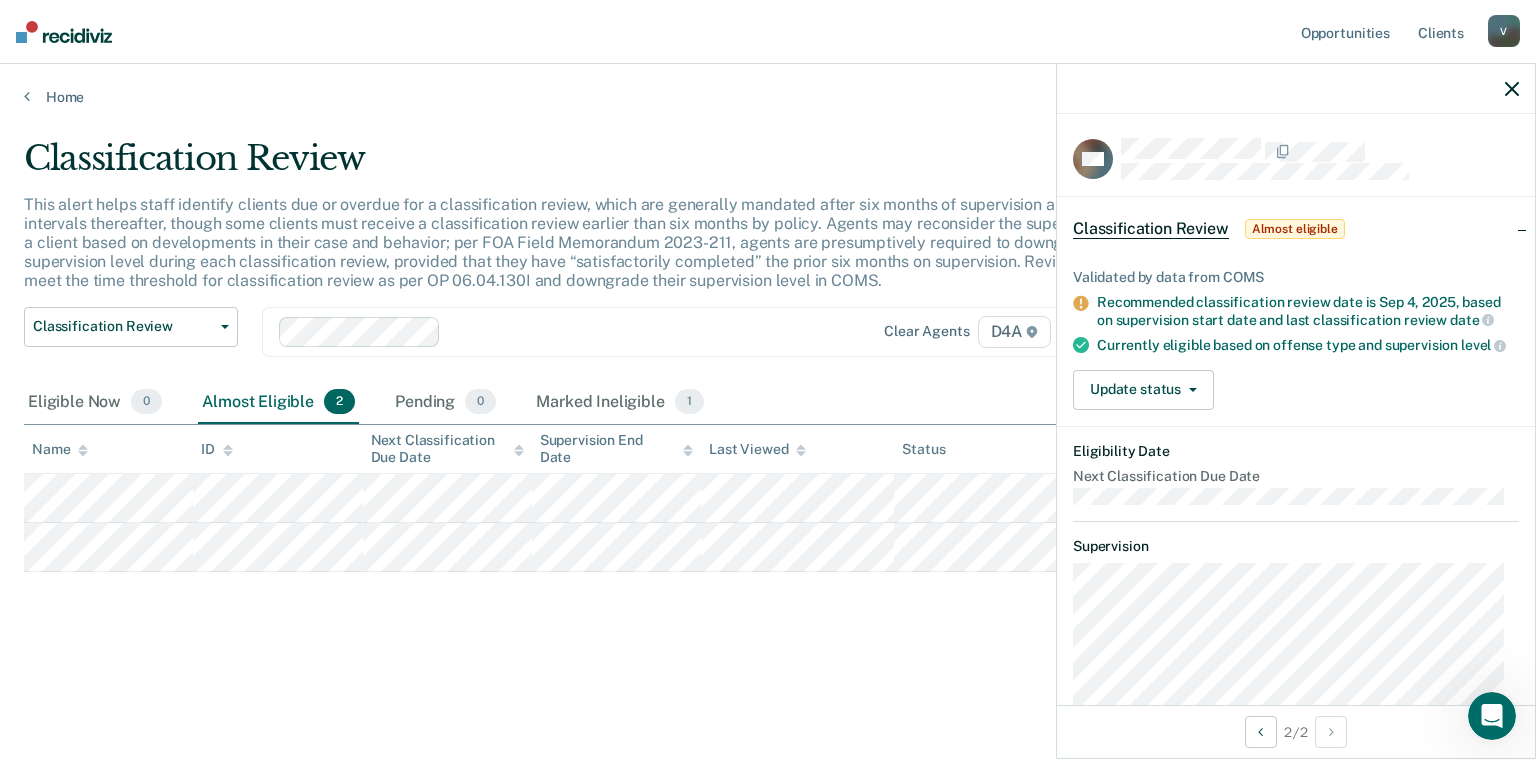 click at bounding box center (1296, 89) 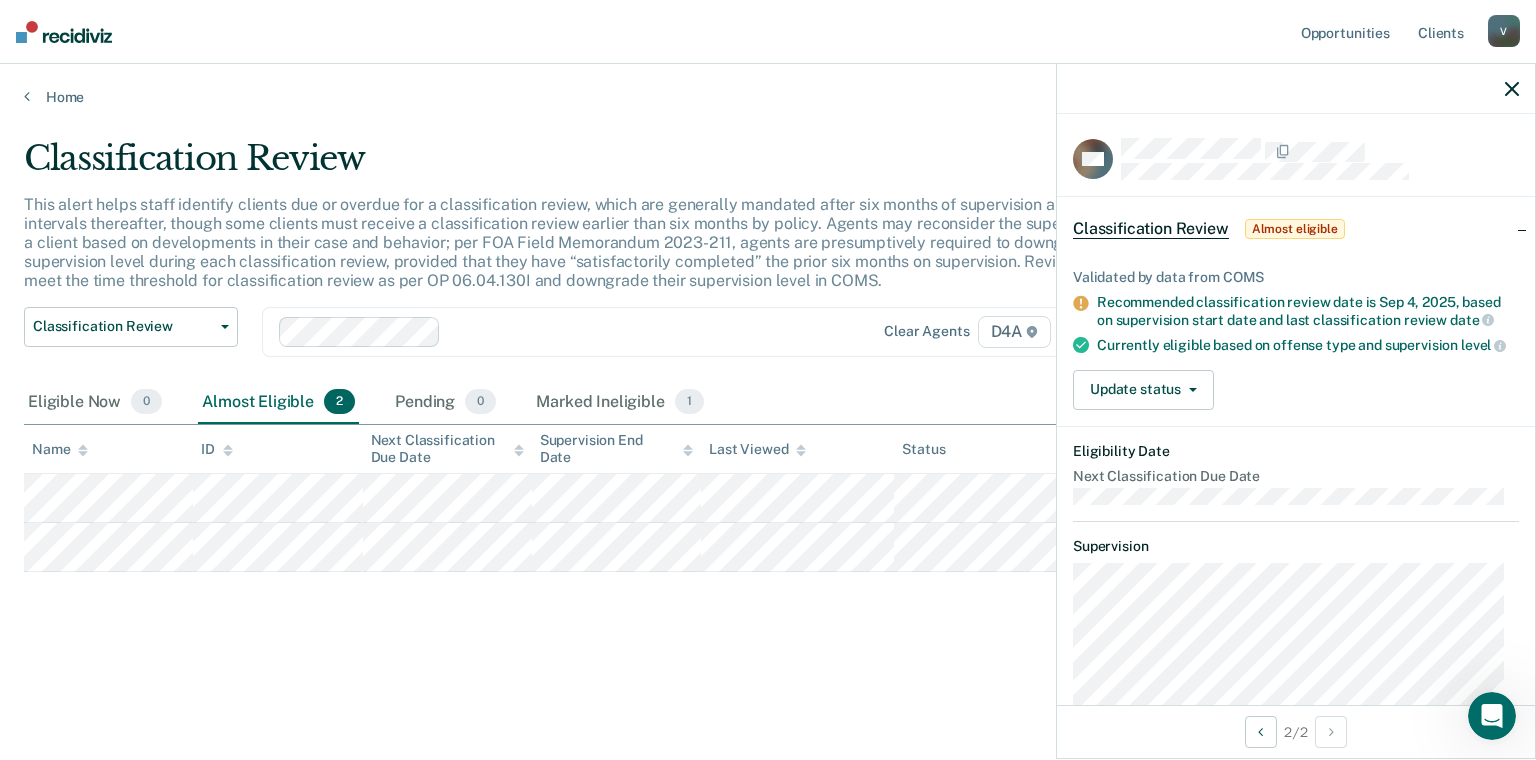 click 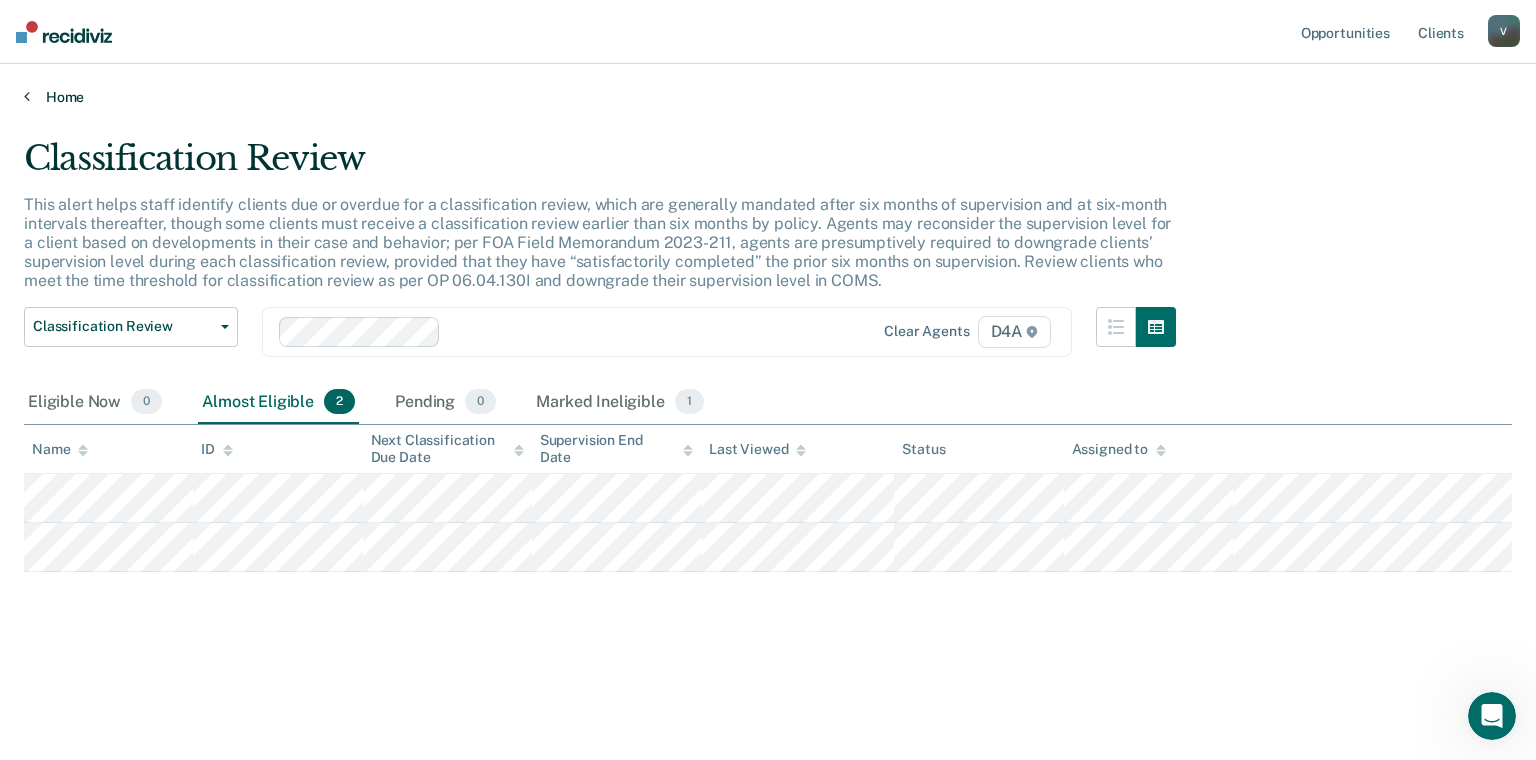click on "Home" at bounding box center [768, 97] 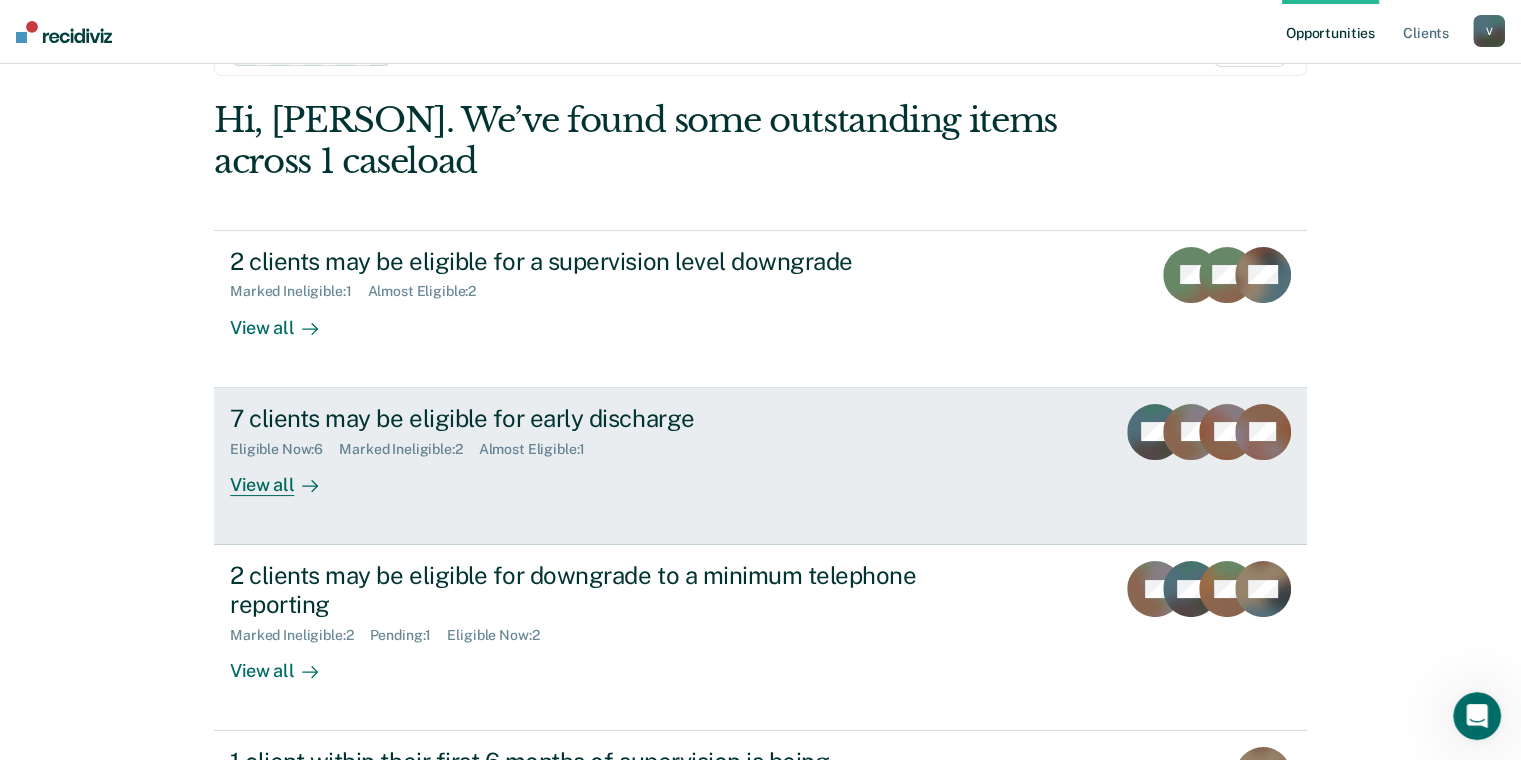 scroll, scrollTop: 200, scrollLeft: 0, axis: vertical 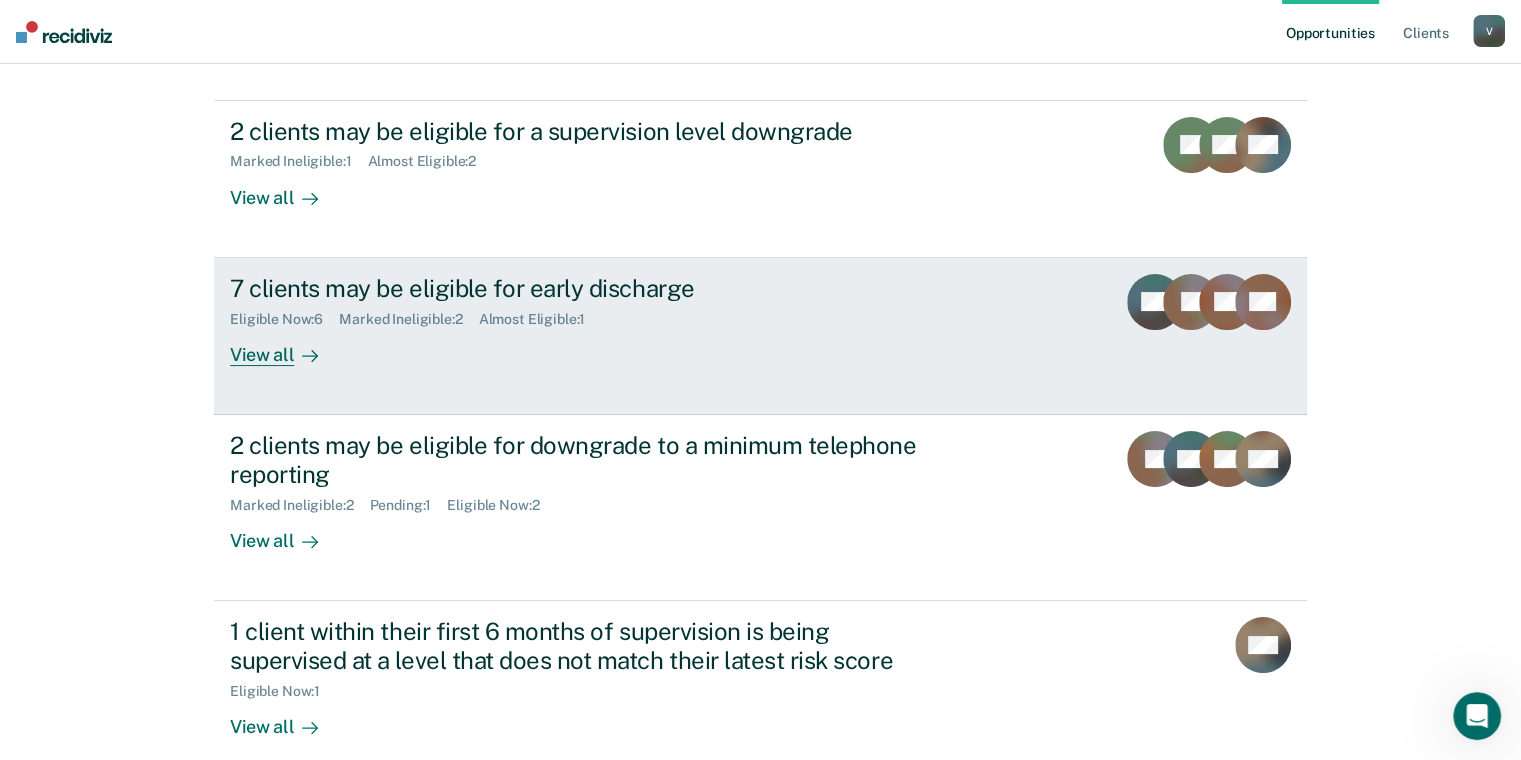 click on "View all" at bounding box center [286, 346] 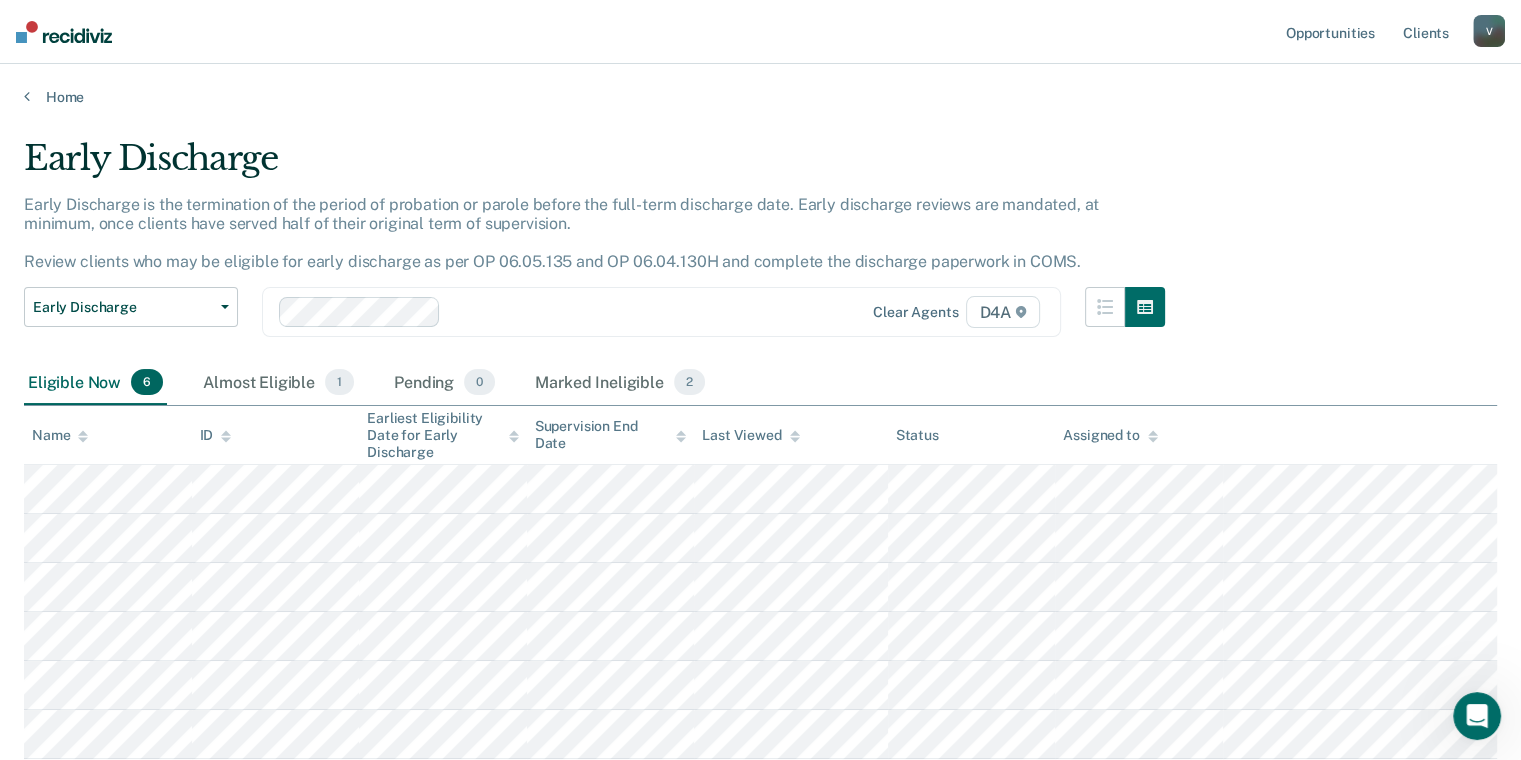 scroll, scrollTop: 141, scrollLeft: 0, axis: vertical 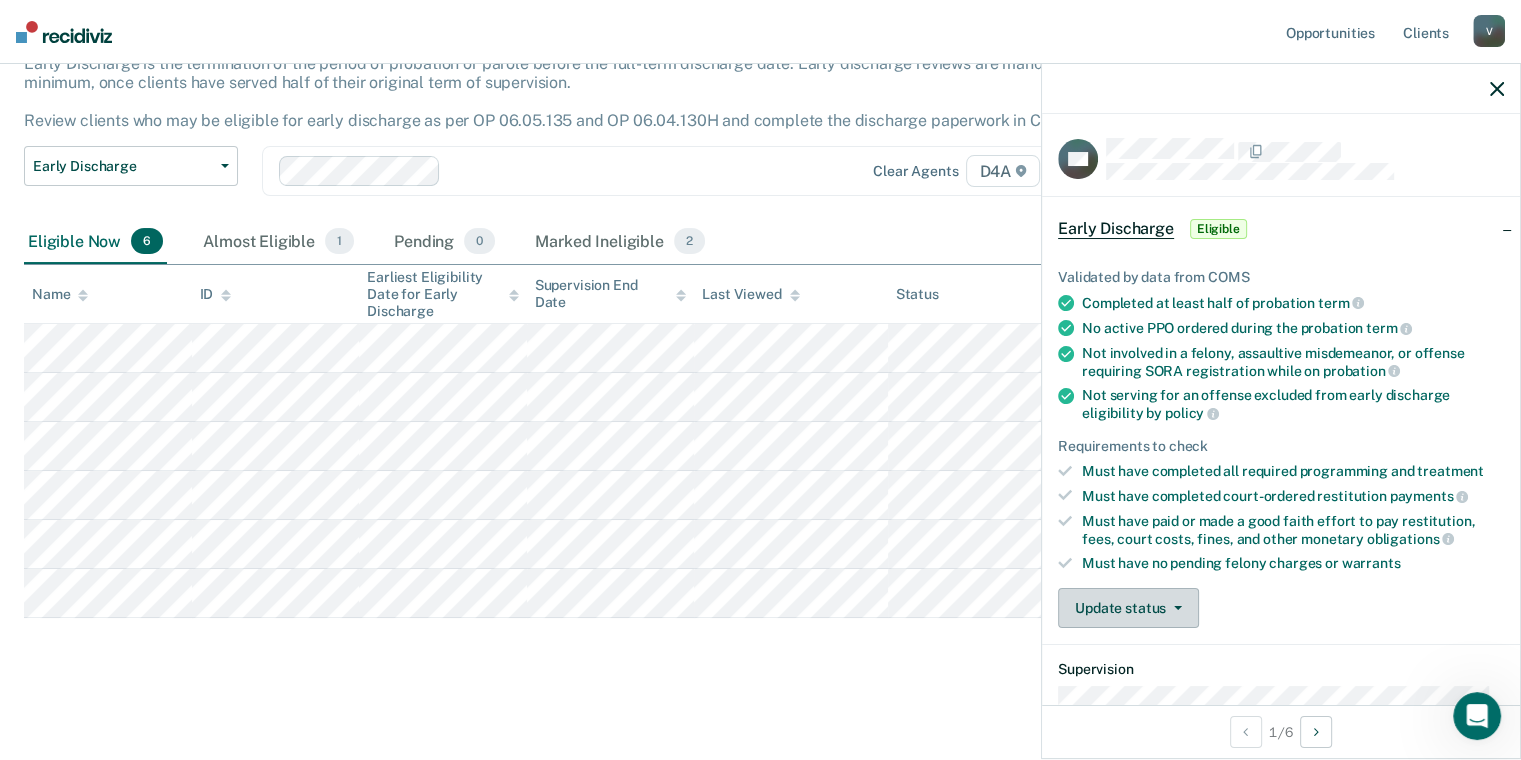 click on "Update status" at bounding box center [1128, 608] 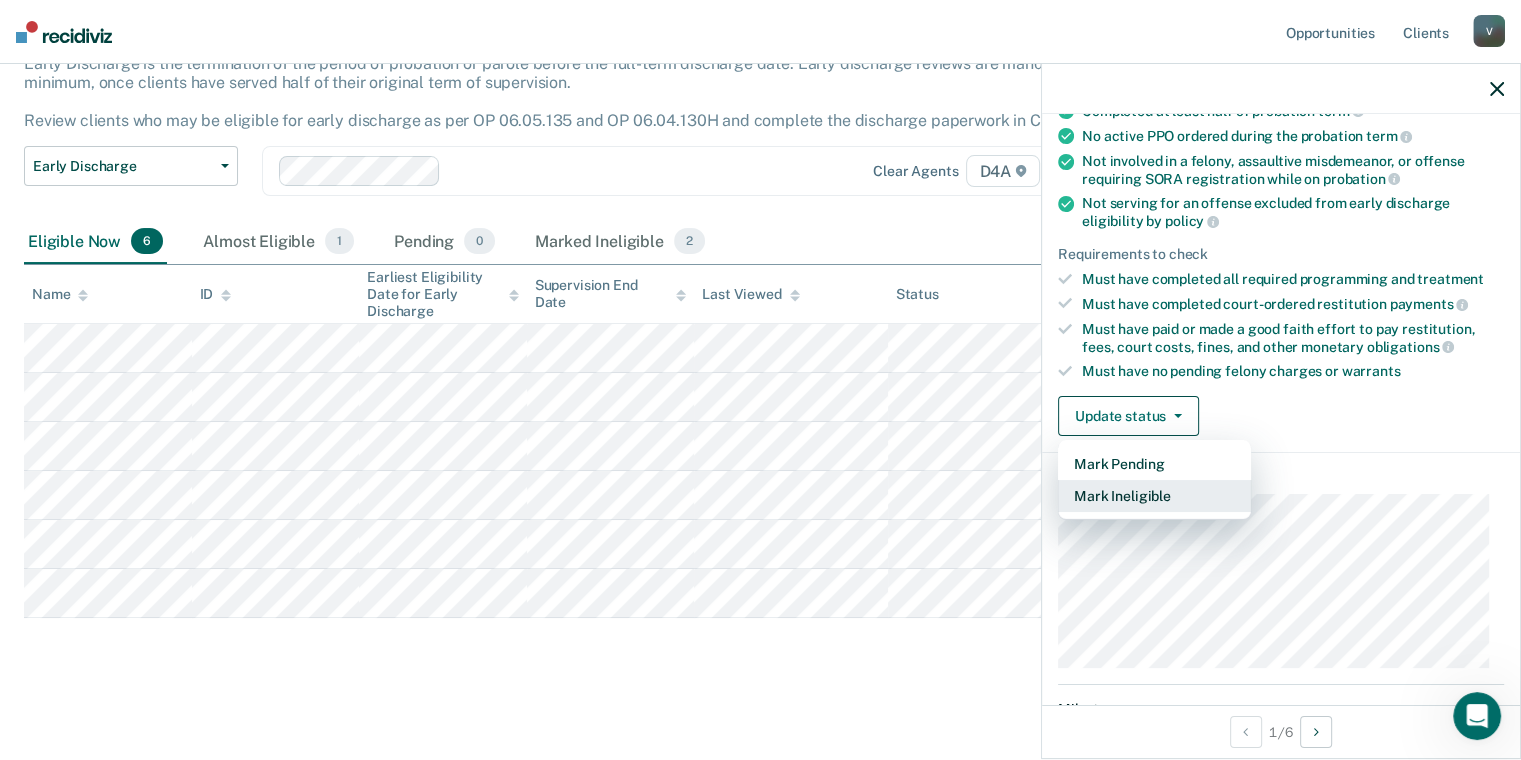 scroll, scrollTop: 200, scrollLeft: 0, axis: vertical 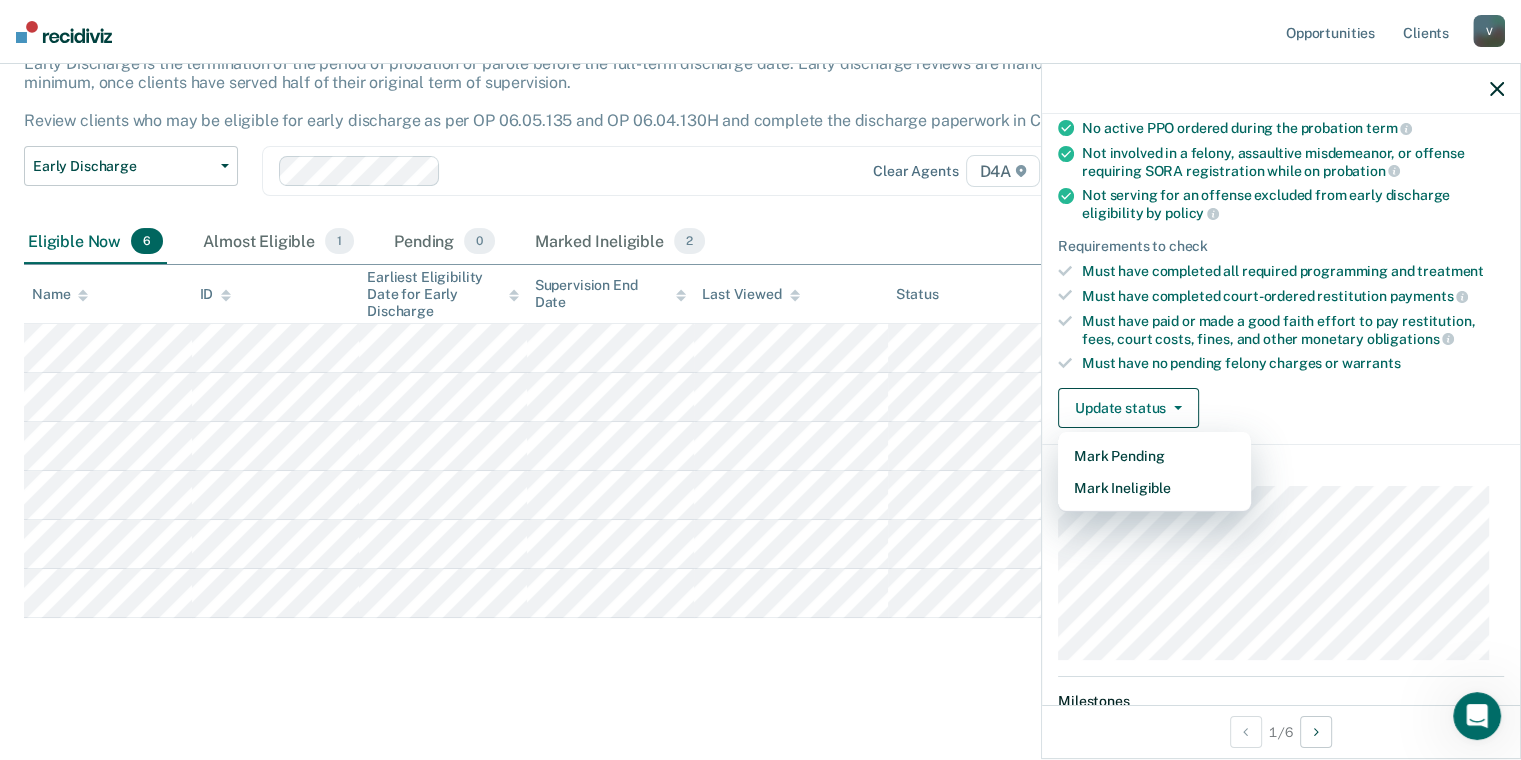 click on "Update status Mark Pending Mark Ineligible" at bounding box center (1281, 408) 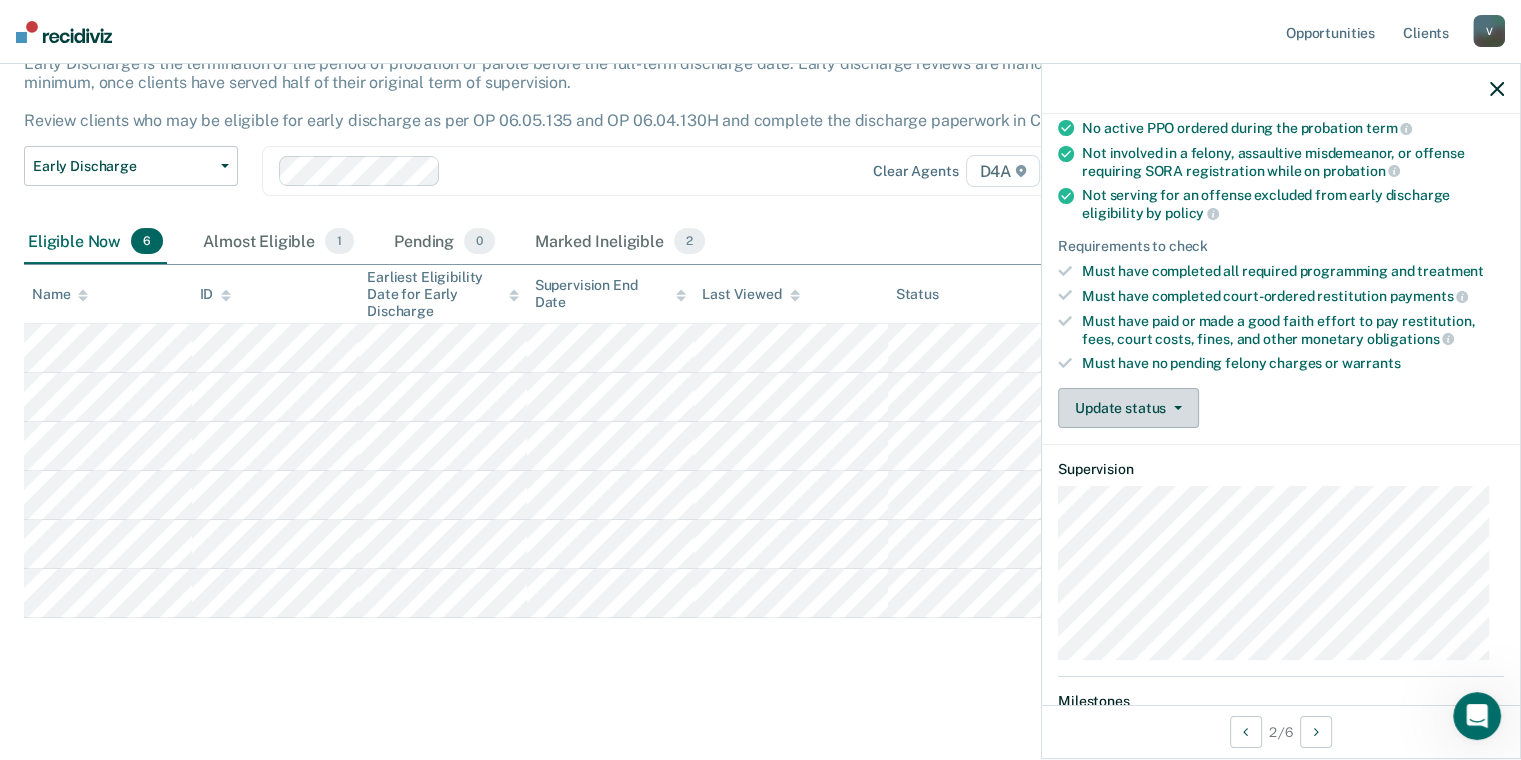 click on "Update status" at bounding box center (1128, 408) 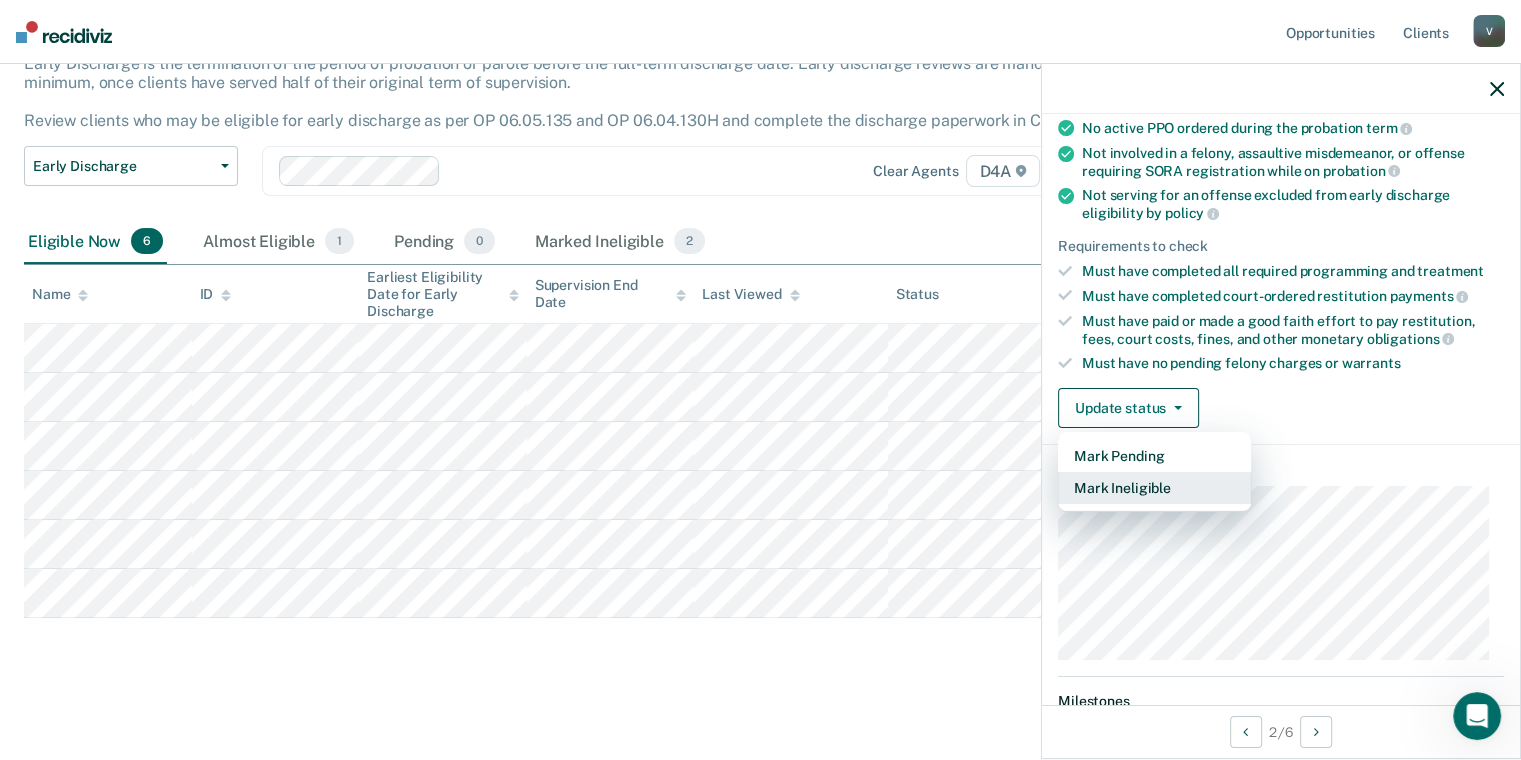 click on "Mark Ineligible" at bounding box center (1154, 488) 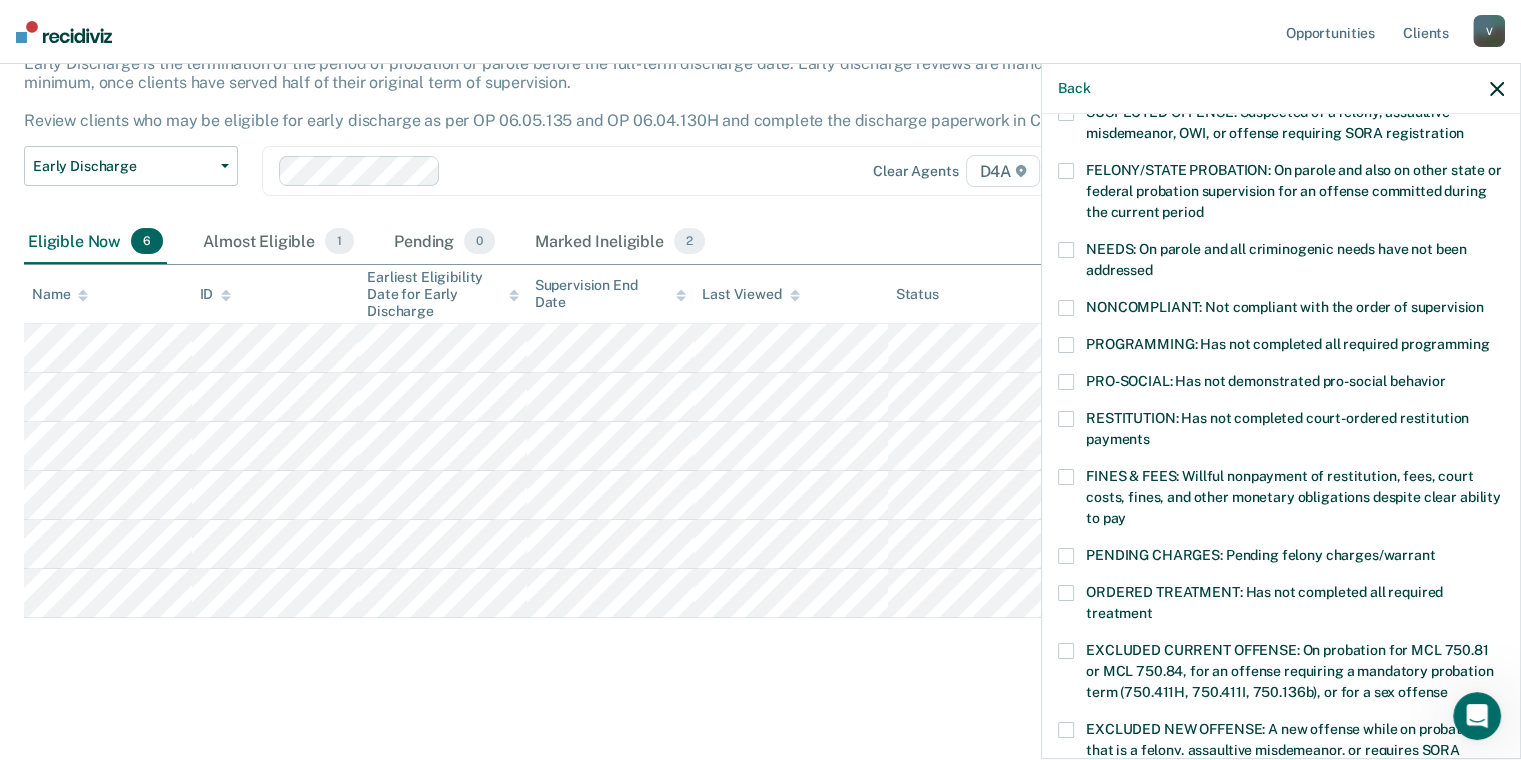 drag, startPoint x: 1077, startPoint y: 347, endPoint x: 1075, endPoint y: 360, distance: 13.152946 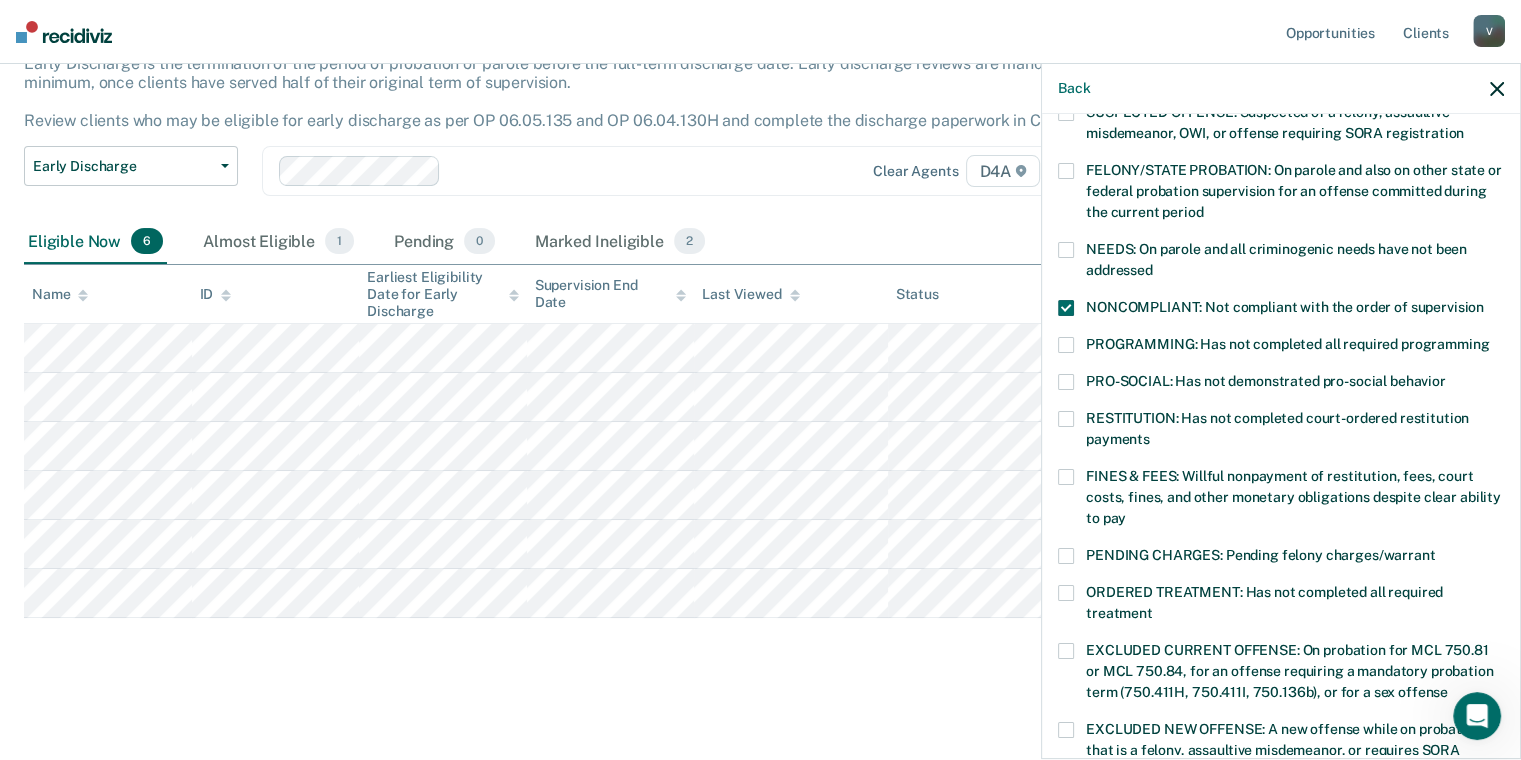 click on "PROGRAMMING: Has not completed all required programming" at bounding box center [1281, 347] 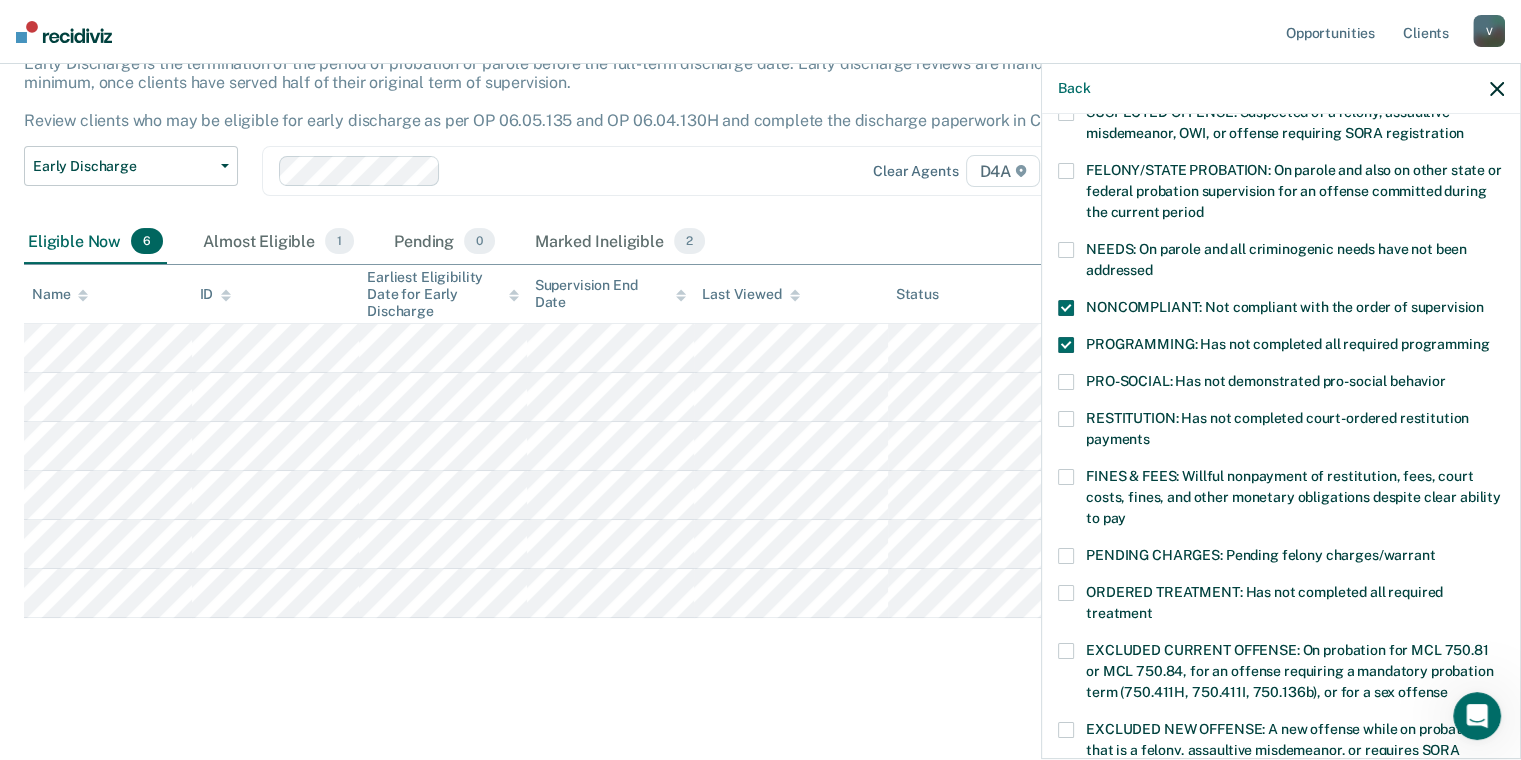 scroll, scrollTop: 600, scrollLeft: 0, axis: vertical 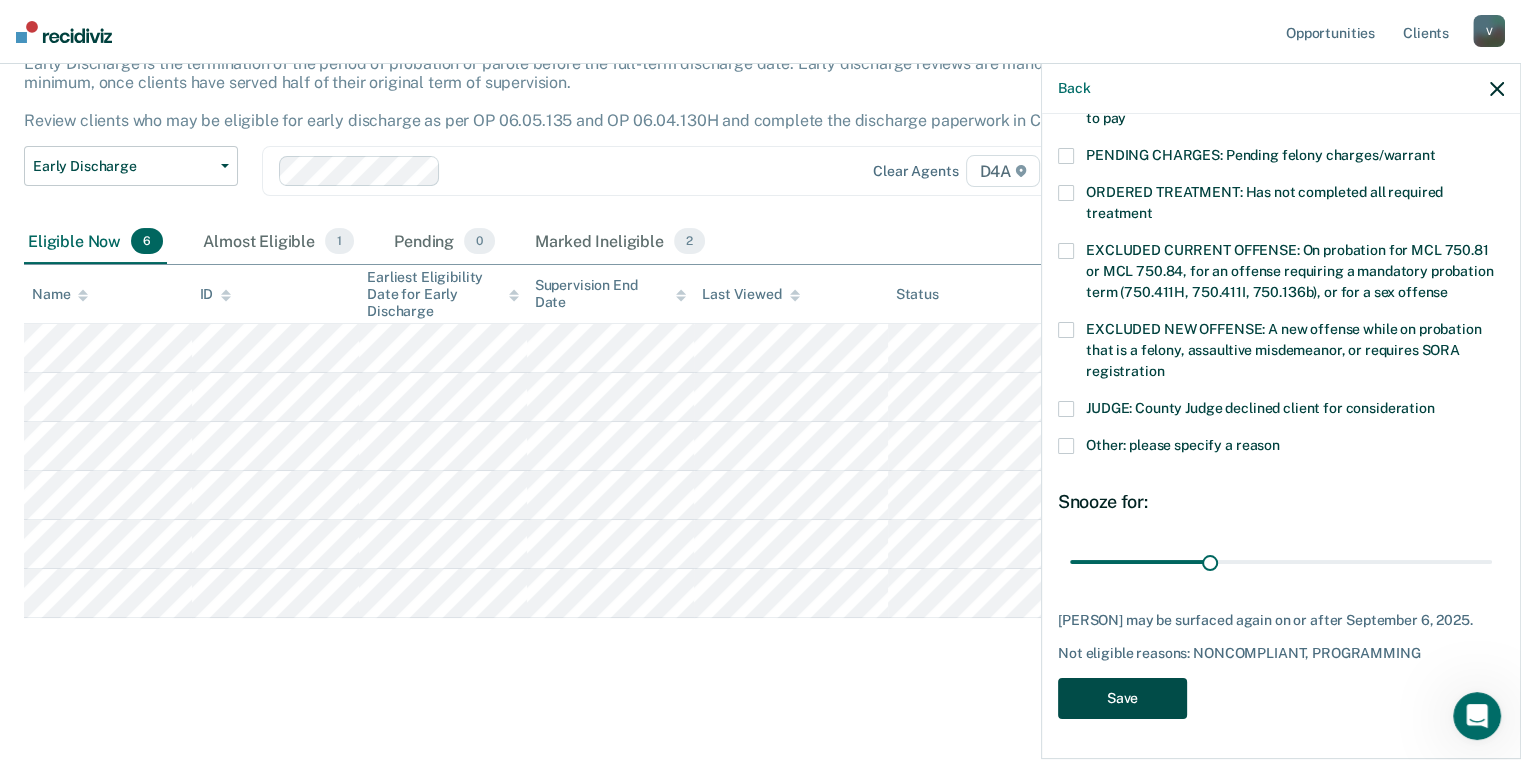 click on "Save" at bounding box center [1122, 698] 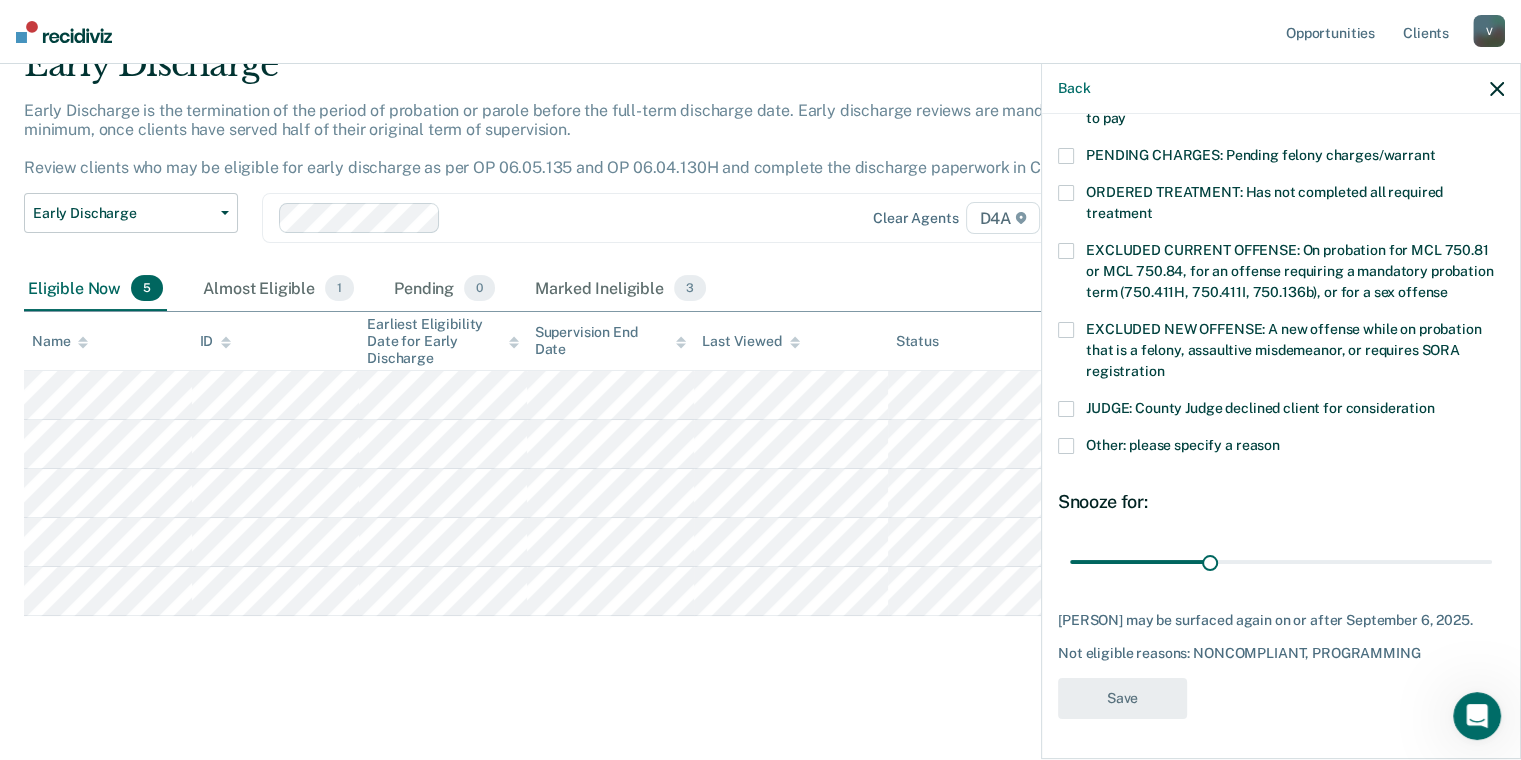 scroll, scrollTop: 92, scrollLeft: 0, axis: vertical 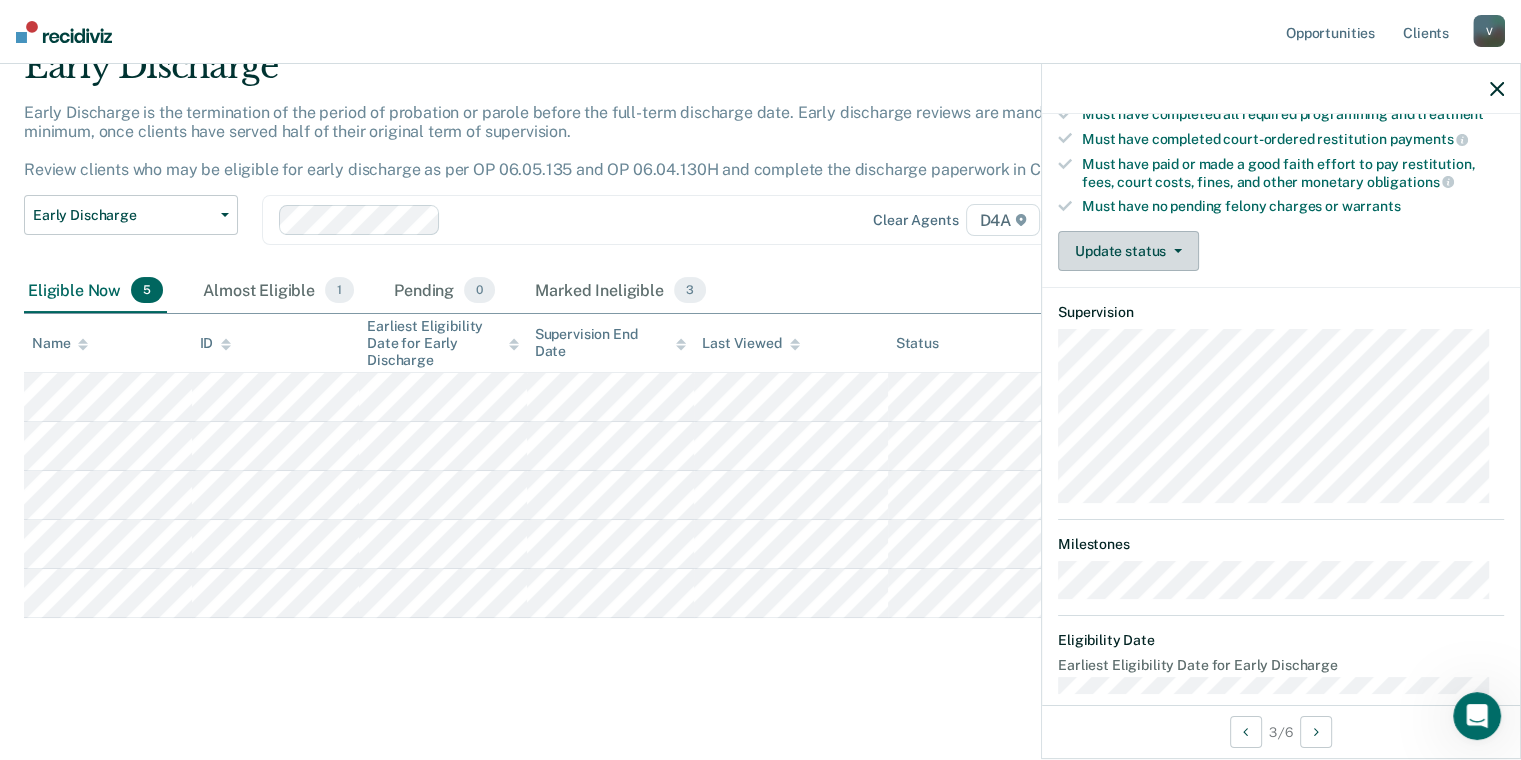 click on "Update status" at bounding box center (1128, 251) 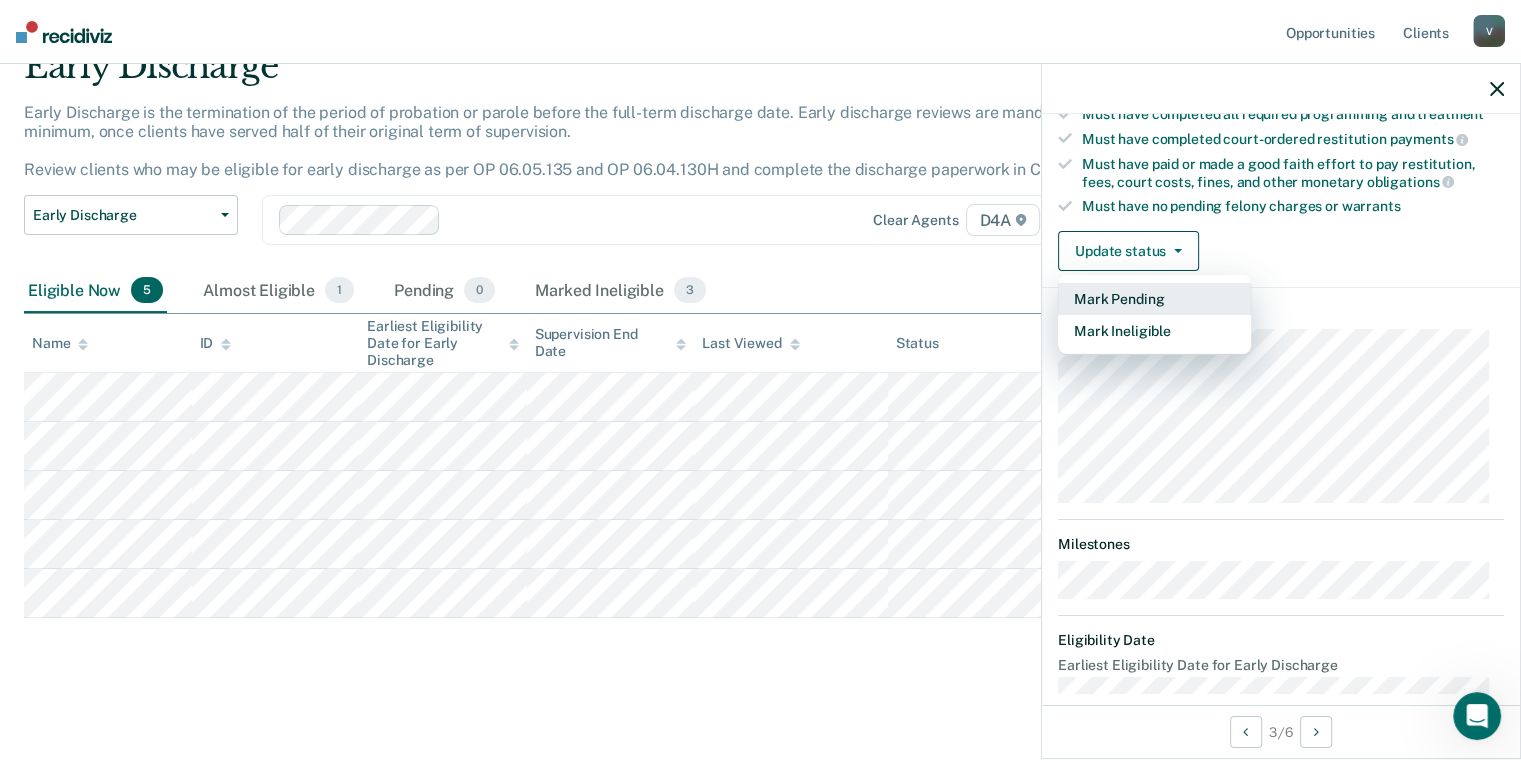 click on "Mark Pending" at bounding box center (1154, 299) 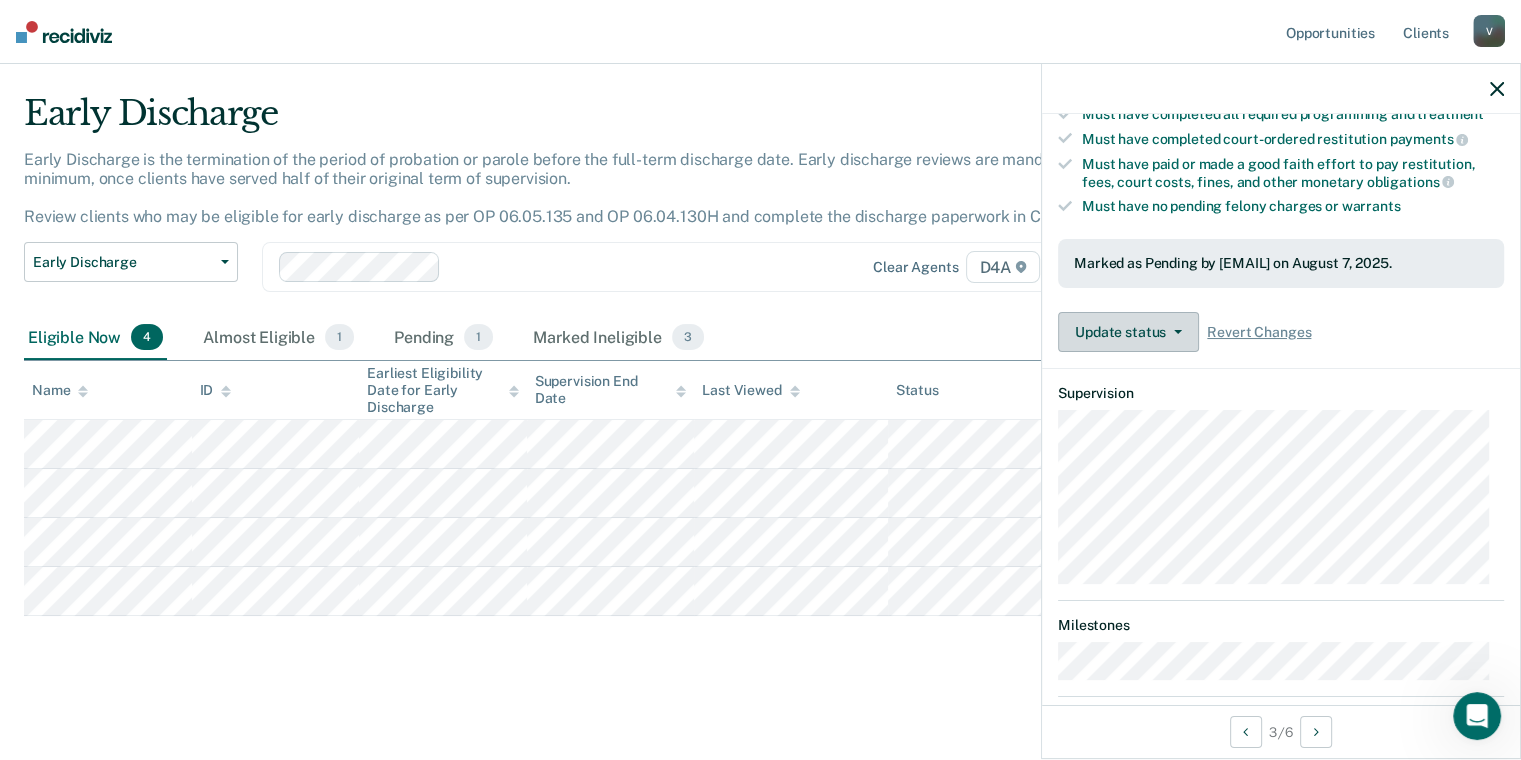 scroll, scrollTop: 43, scrollLeft: 0, axis: vertical 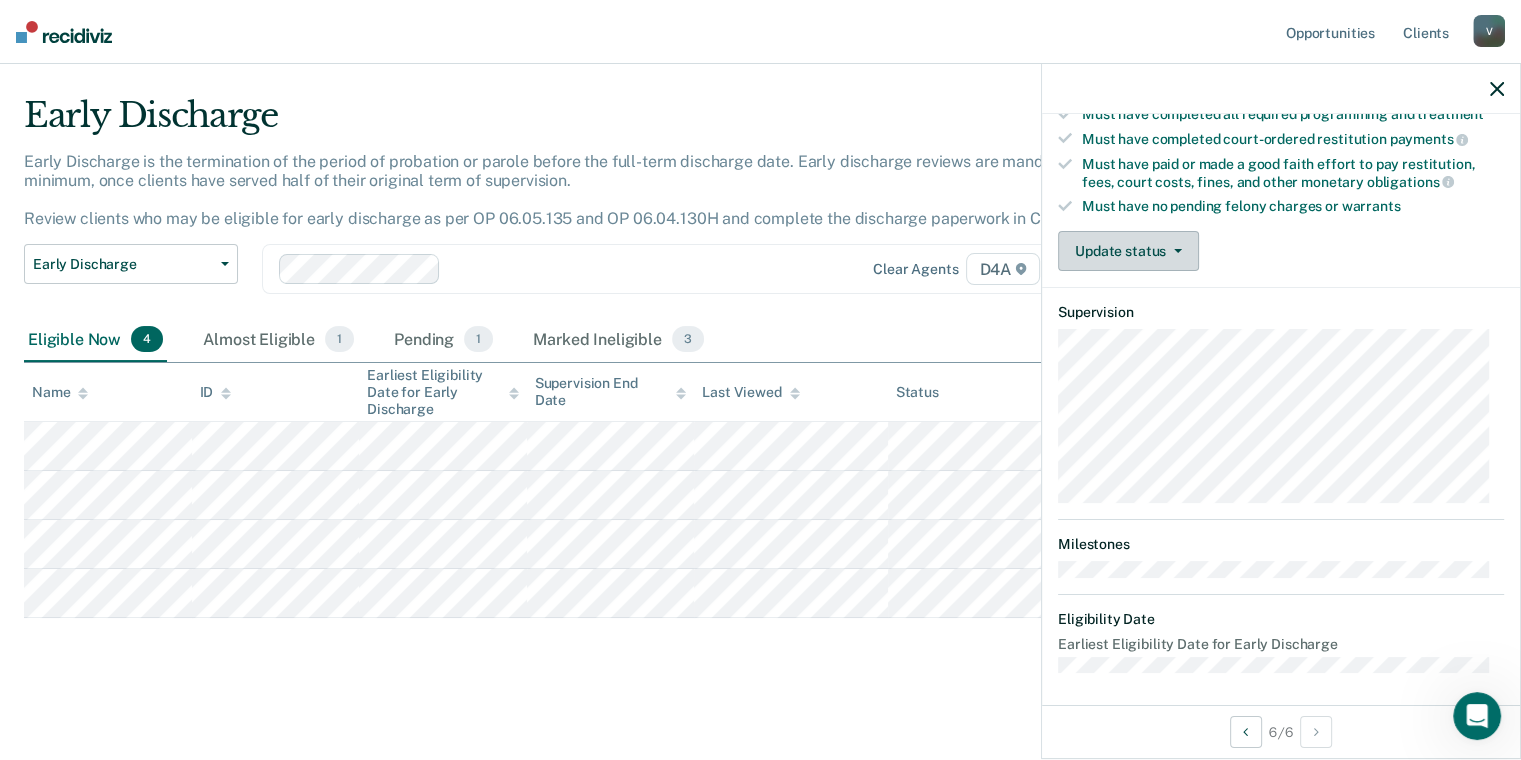 drag, startPoint x: 1149, startPoint y: 240, endPoint x: 1159, endPoint y: 284, distance: 45.122055 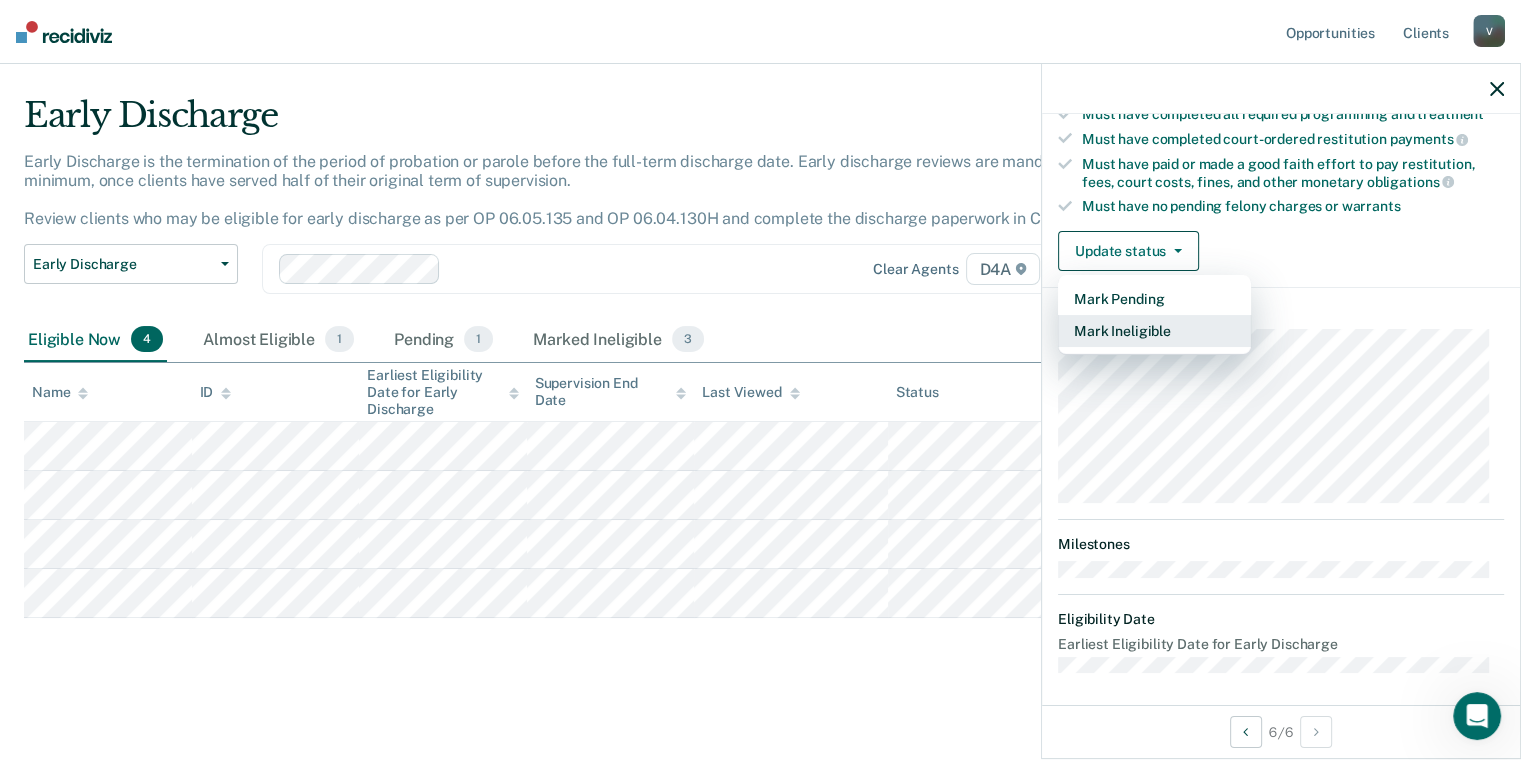 click on "Mark Ineligible" at bounding box center (1154, 331) 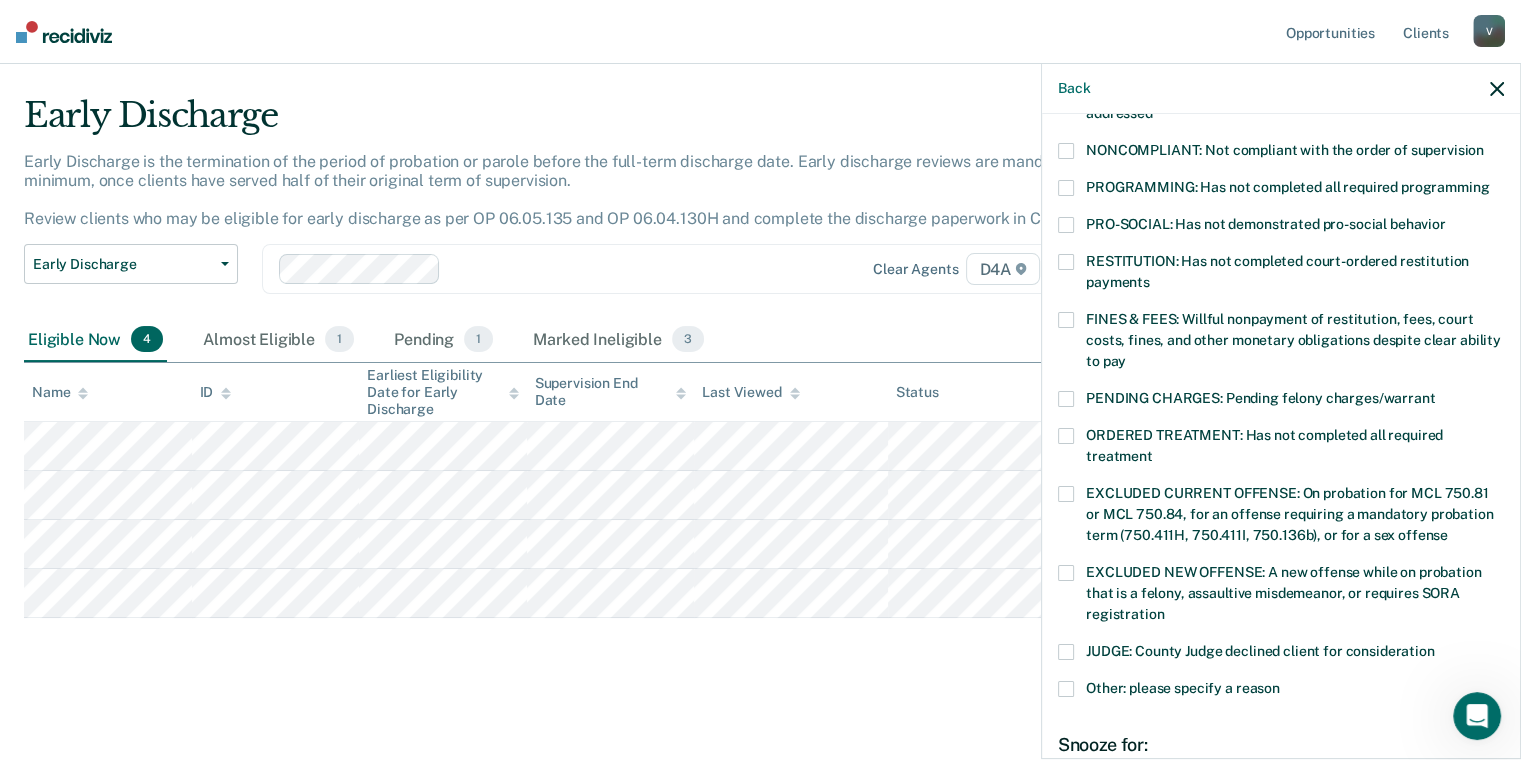 click at bounding box center [1066, 151] 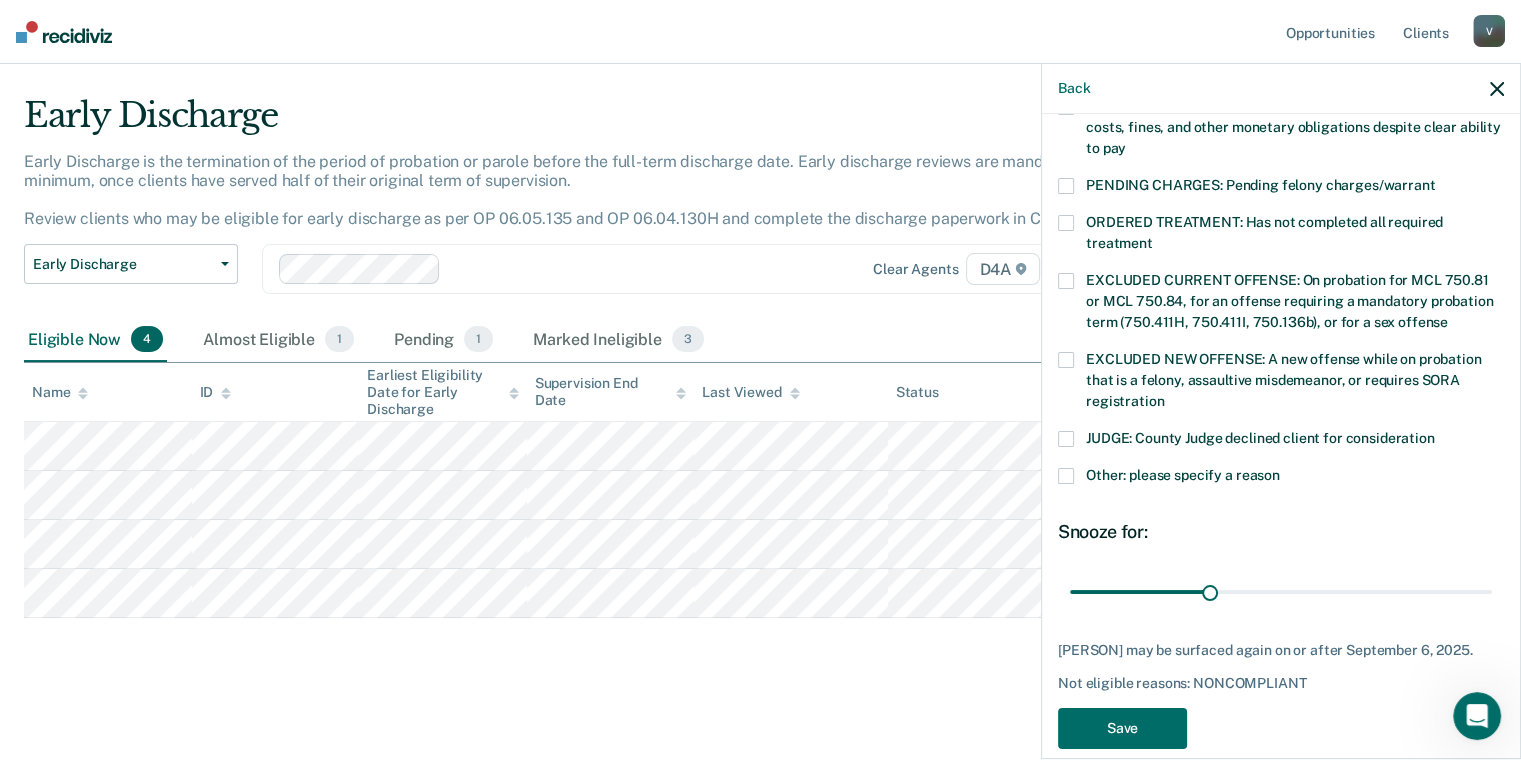 scroll, scrollTop: 633, scrollLeft: 0, axis: vertical 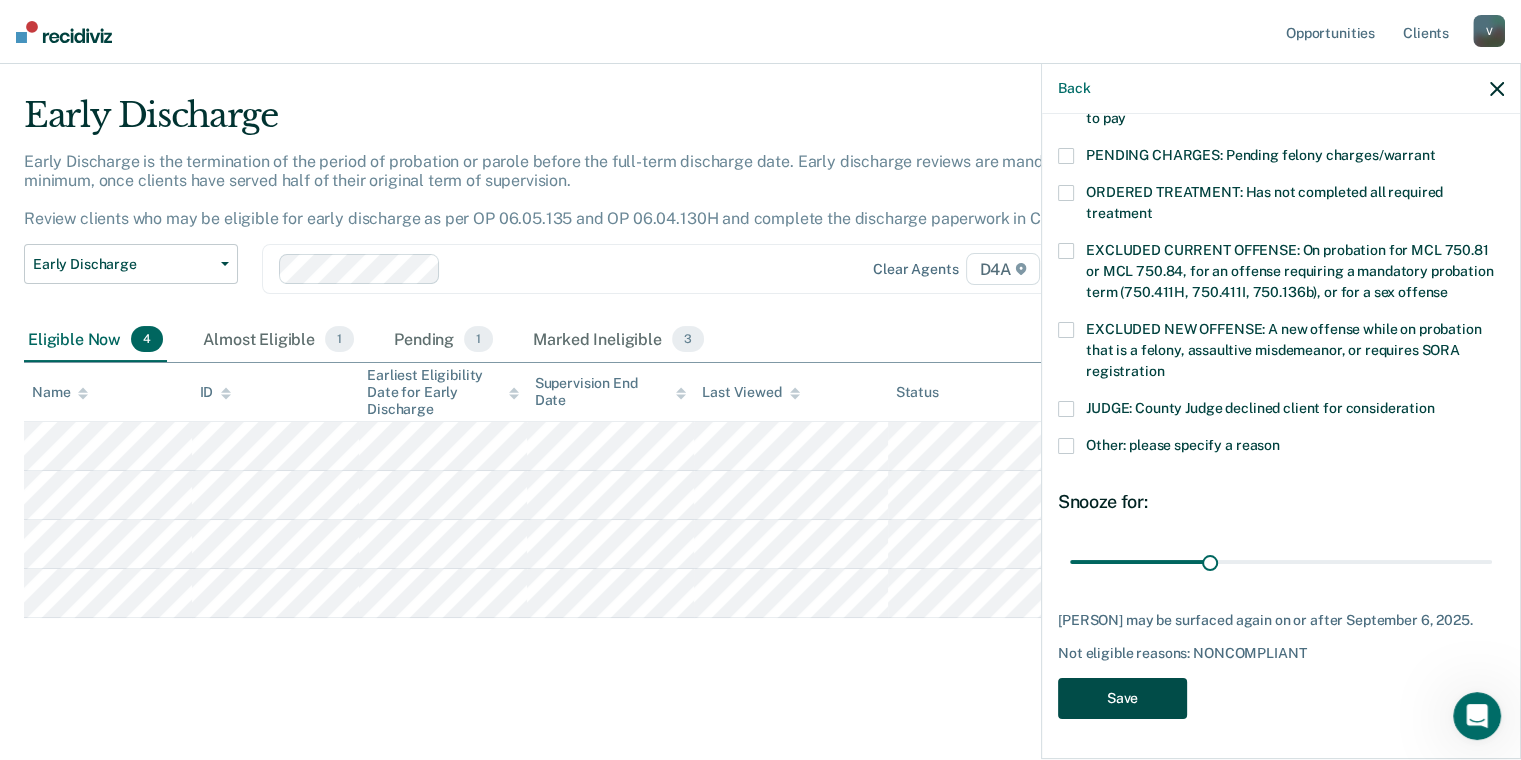 click on "Save" at bounding box center (1122, 698) 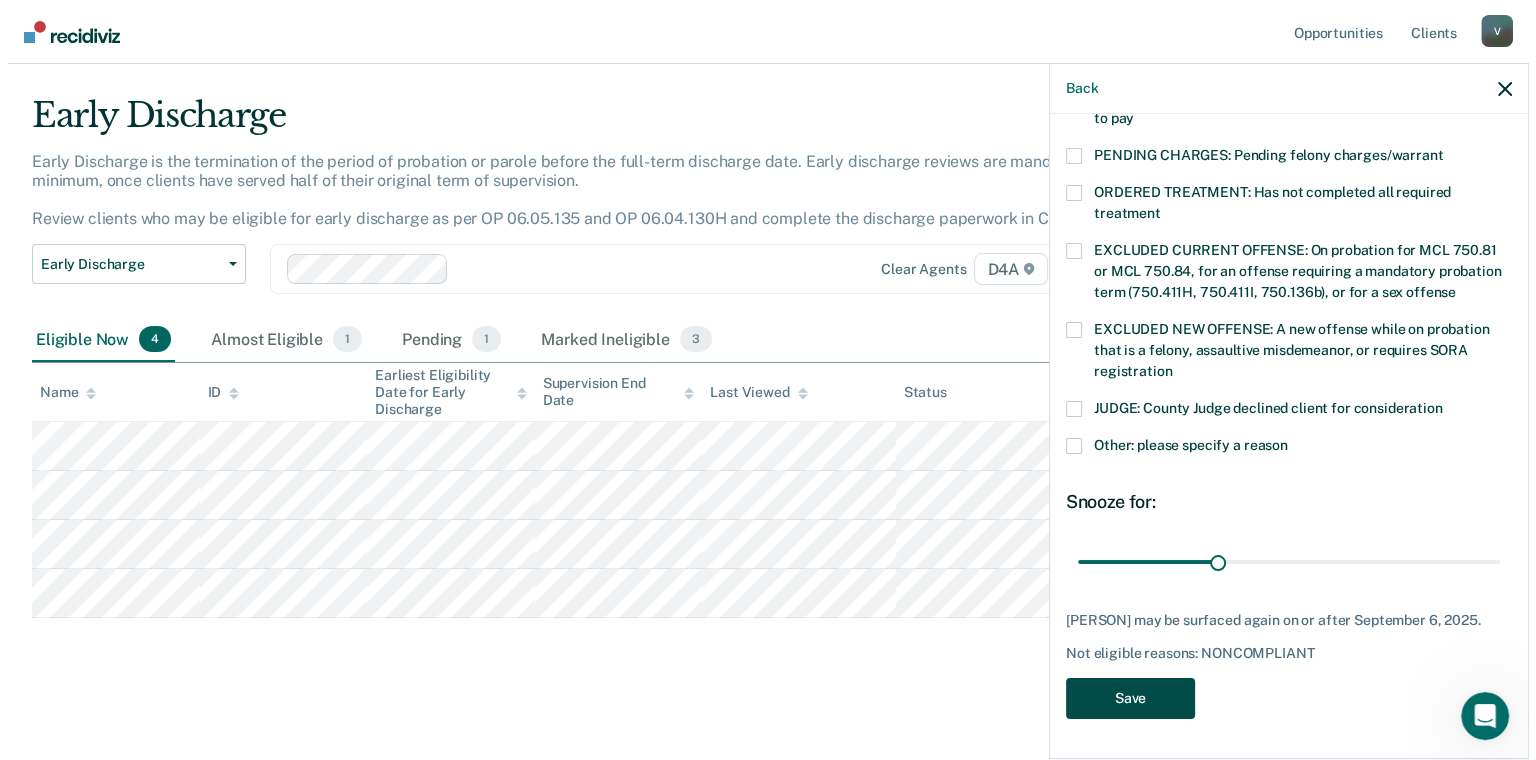 scroll, scrollTop: 0, scrollLeft: 0, axis: both 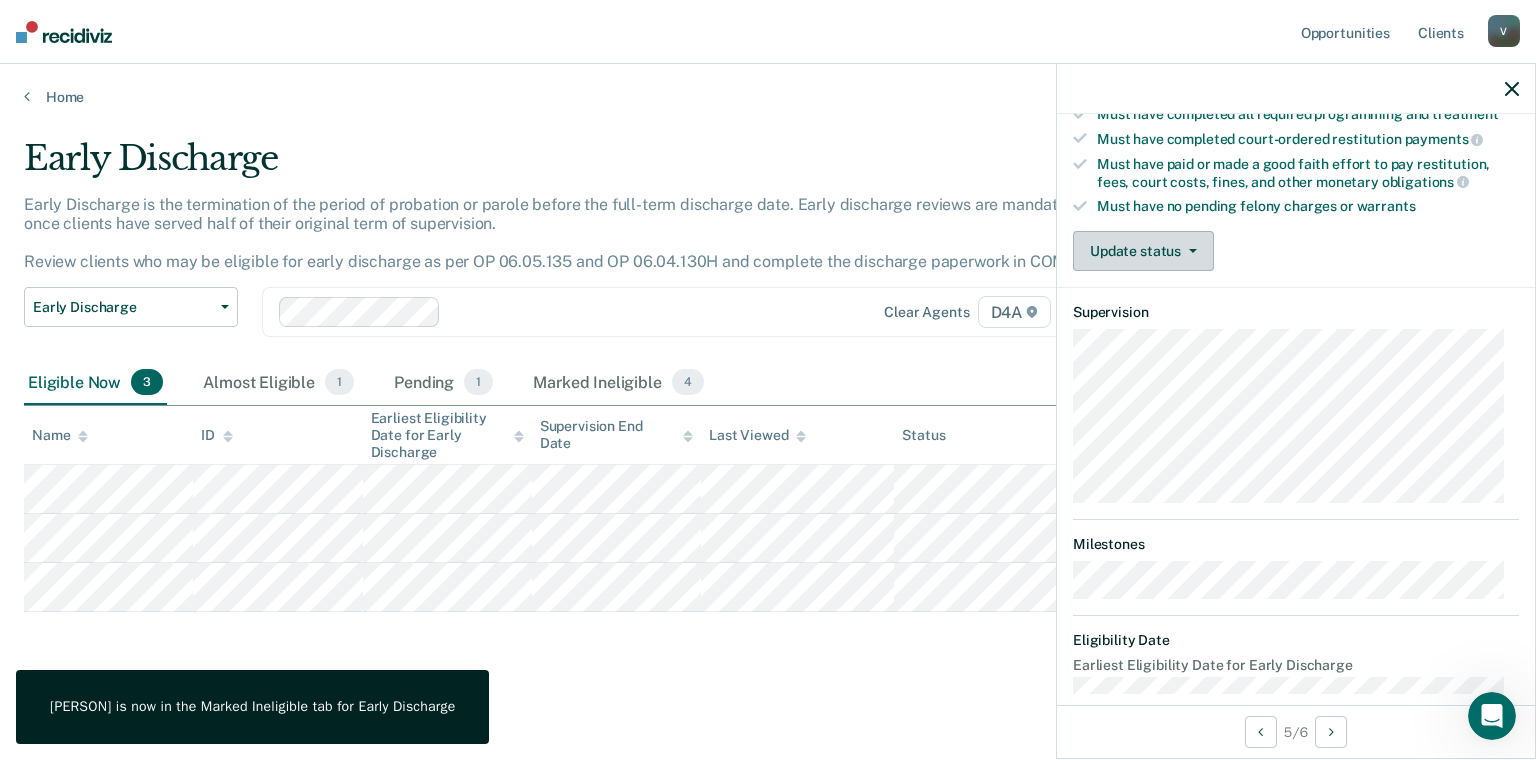 click on "Update status" at bounding box center (1143, 251) 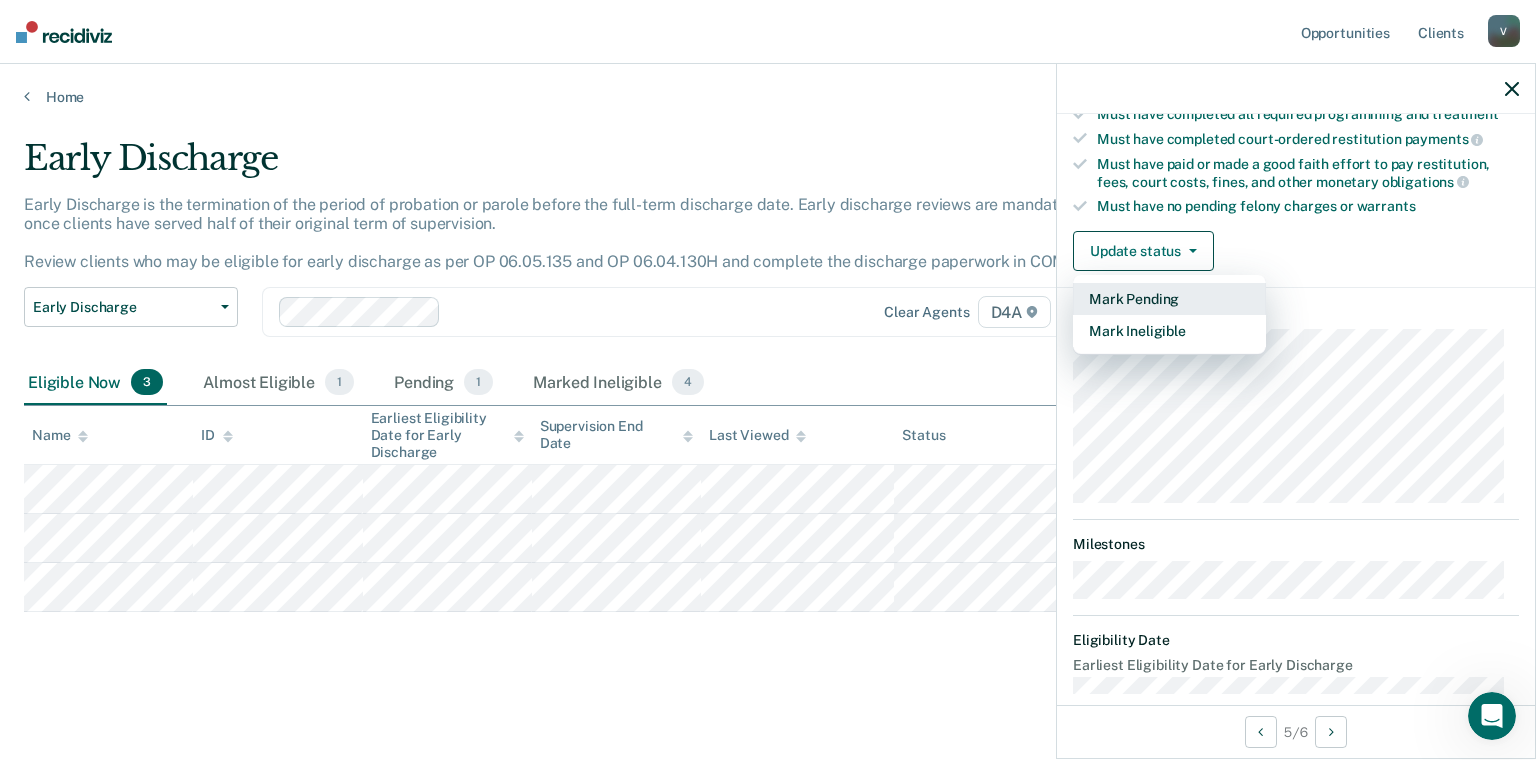 click on "Mark Pending" at bounding box center [1169, 299] 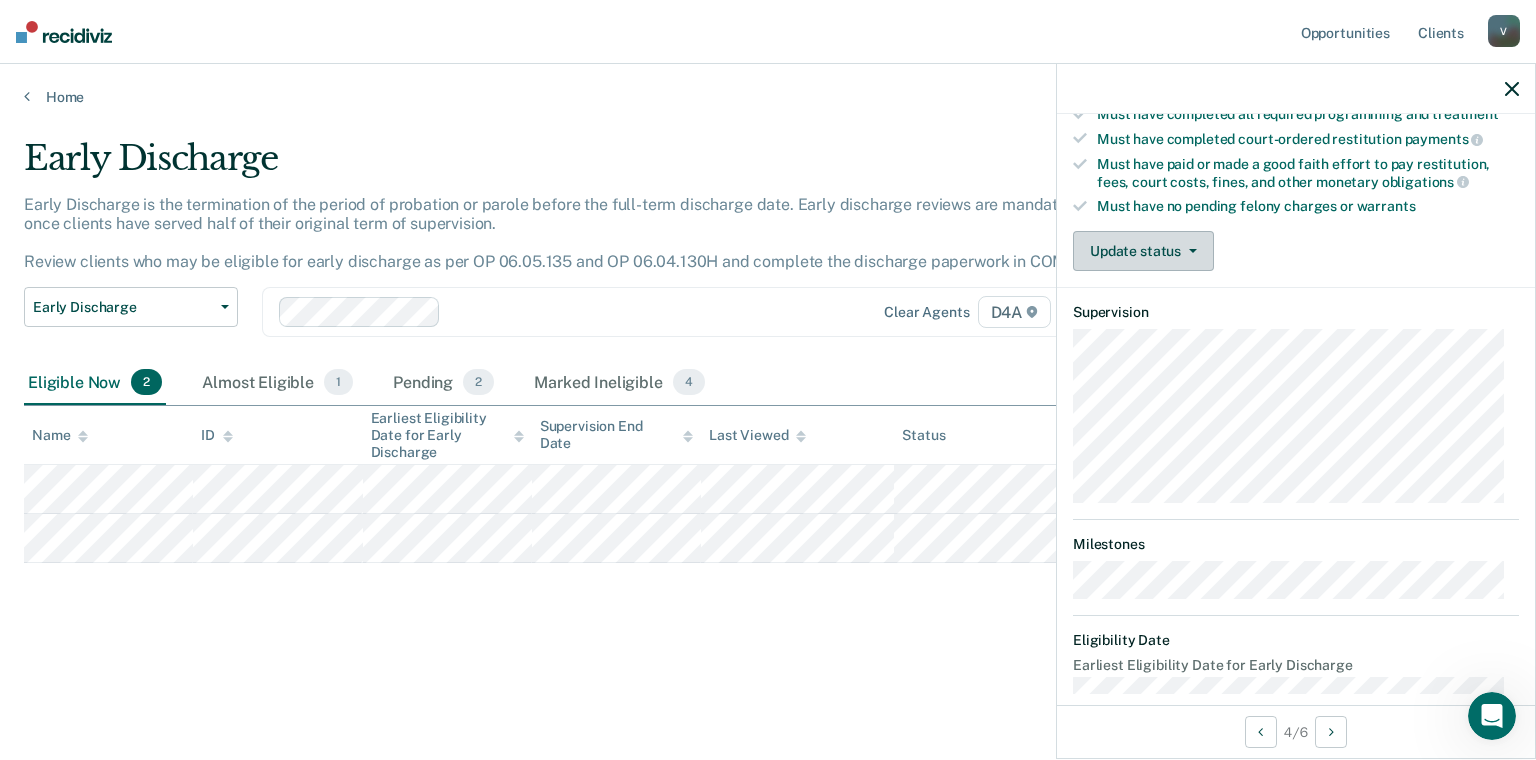 click on "Update status" at bounding box center (1143, 251) 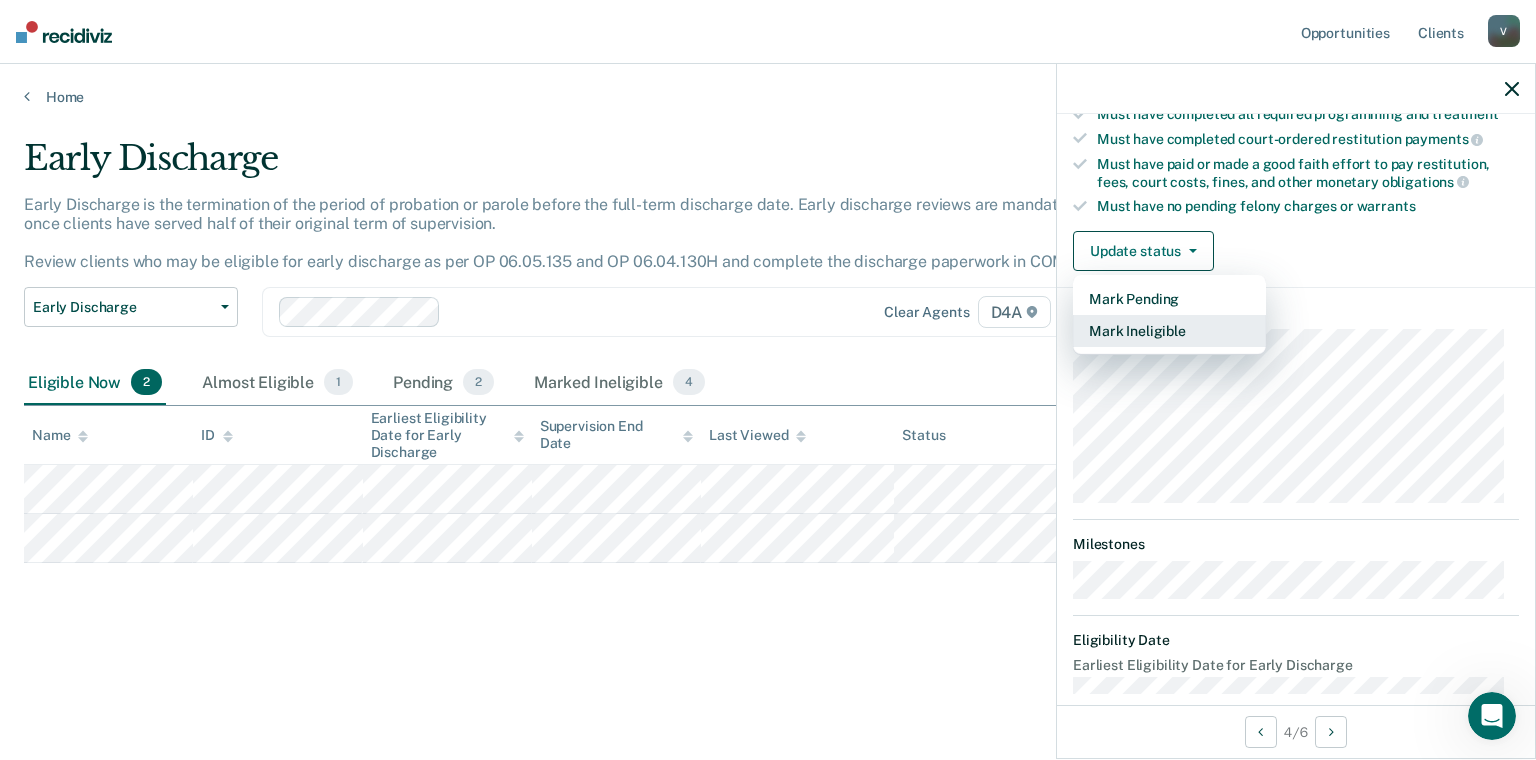 click on "Mark Ineligible" at bounding box center [1169, 331] 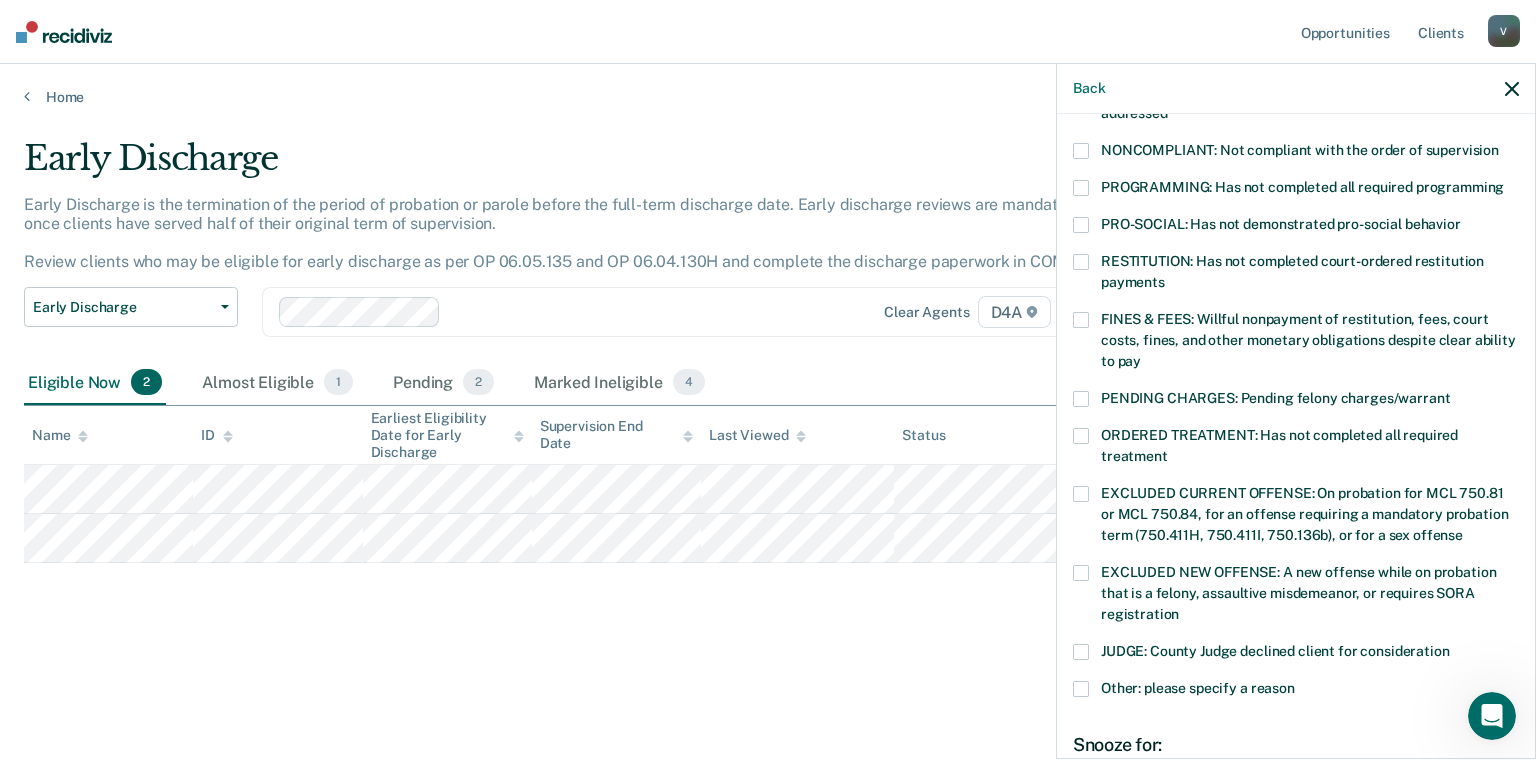 click on "RESTITUTION: Has not completed court-ordered restitution payments" at bounding box center [1296, 283] 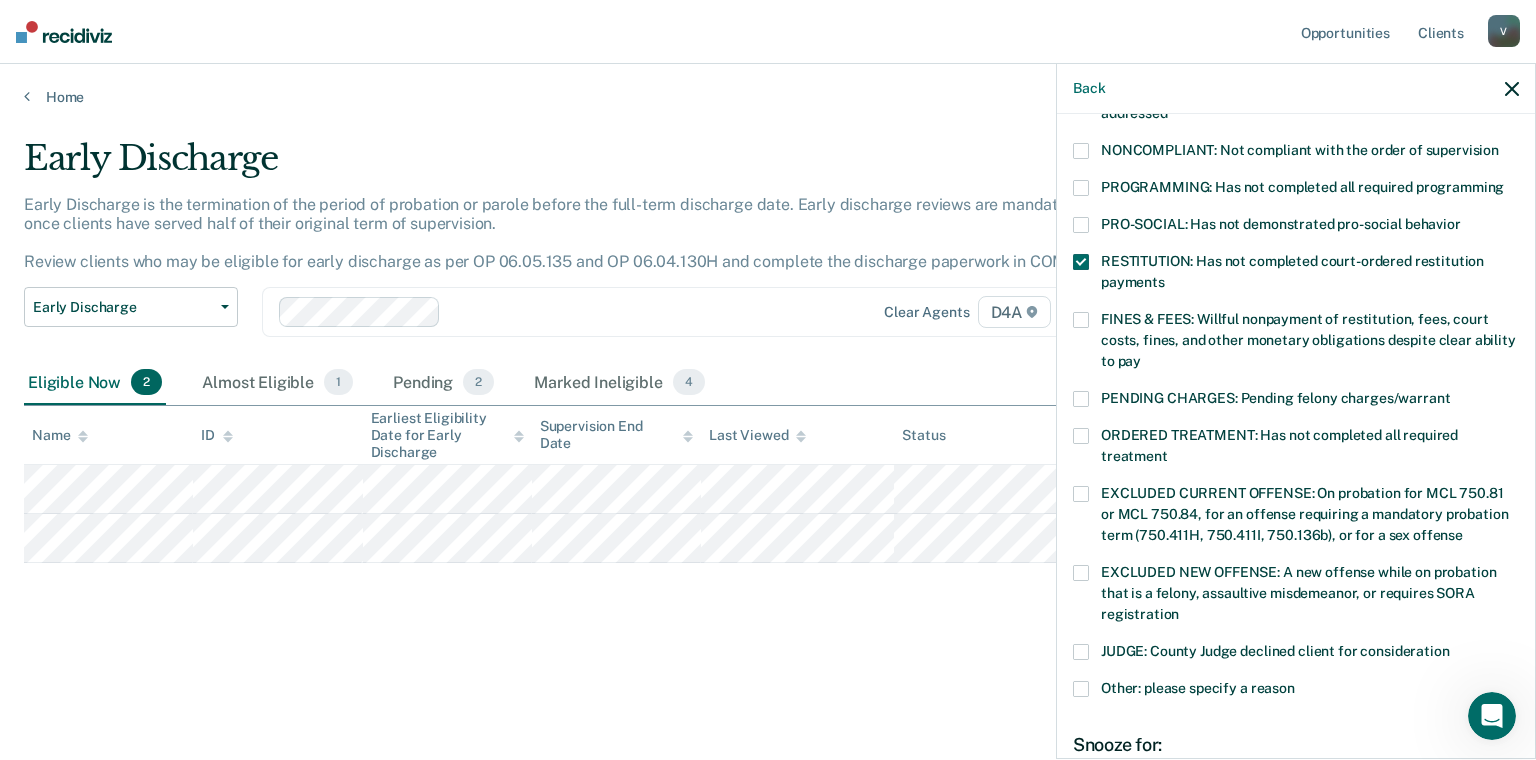click on "RESTITUTION: Has not completed court-ordered restitution payments" at bounding box center (1296, 275) 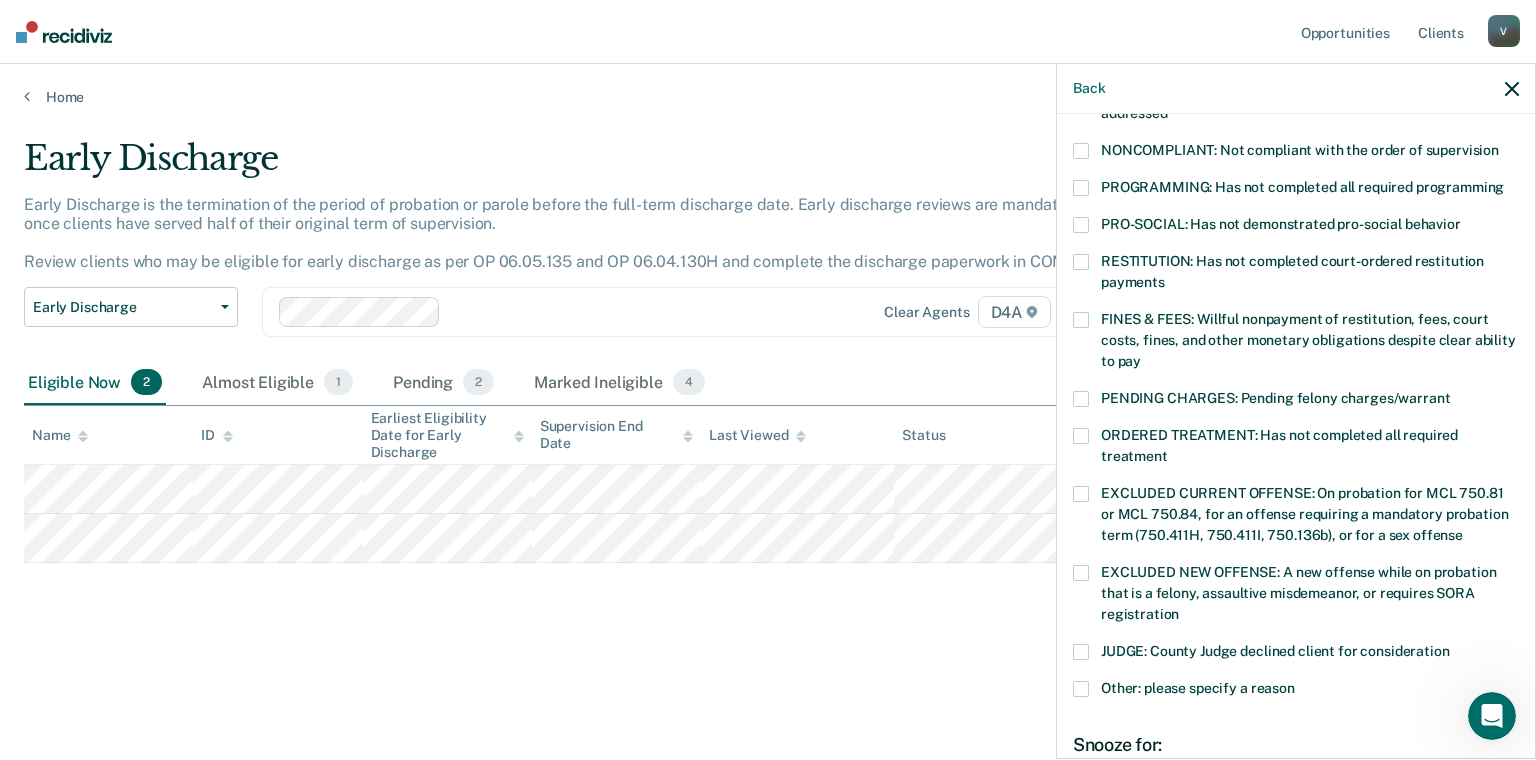 click at bounding box center (1081, 320) 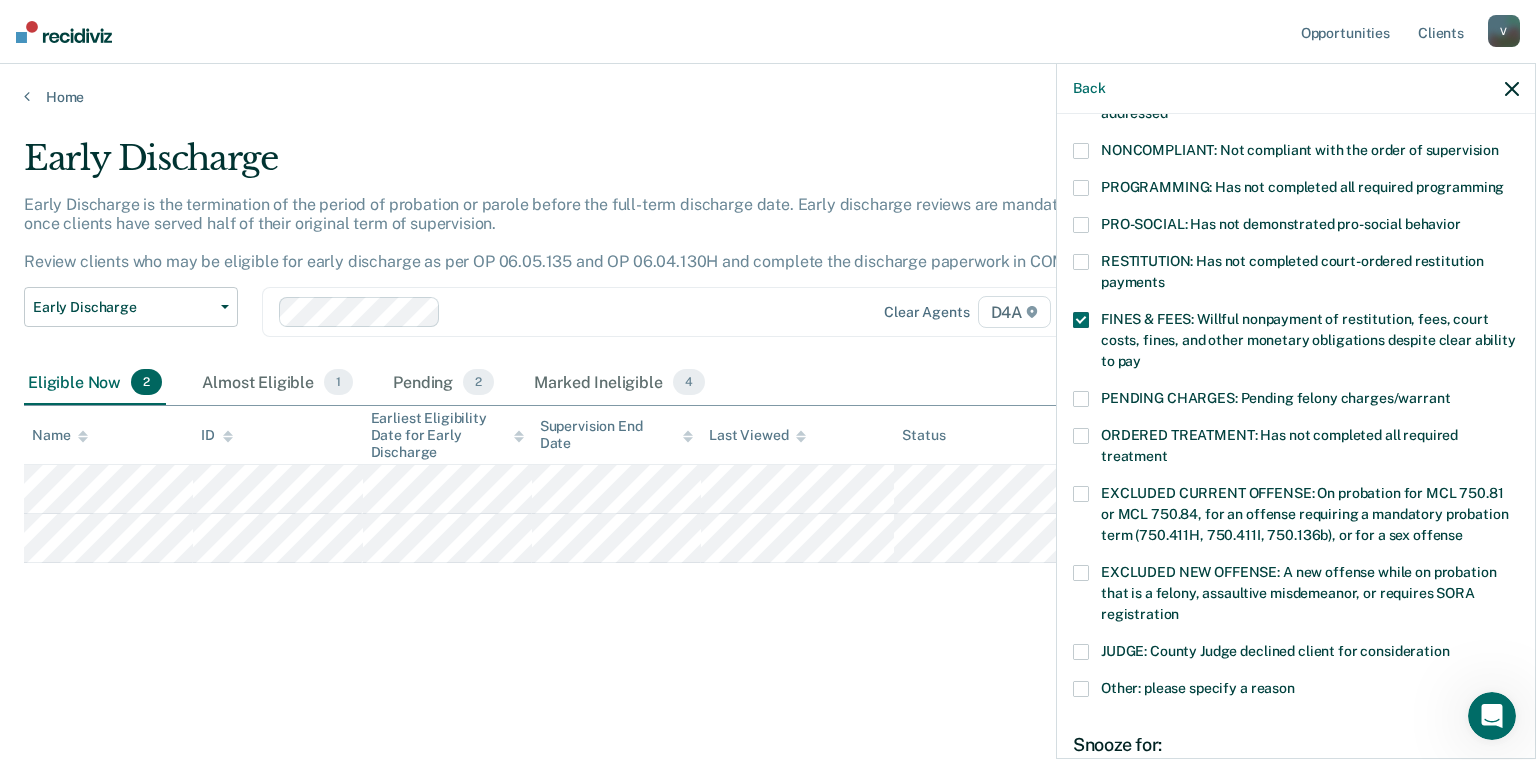 scroll, scrollTop: 633, scrollLeft: 0, axis: vertical 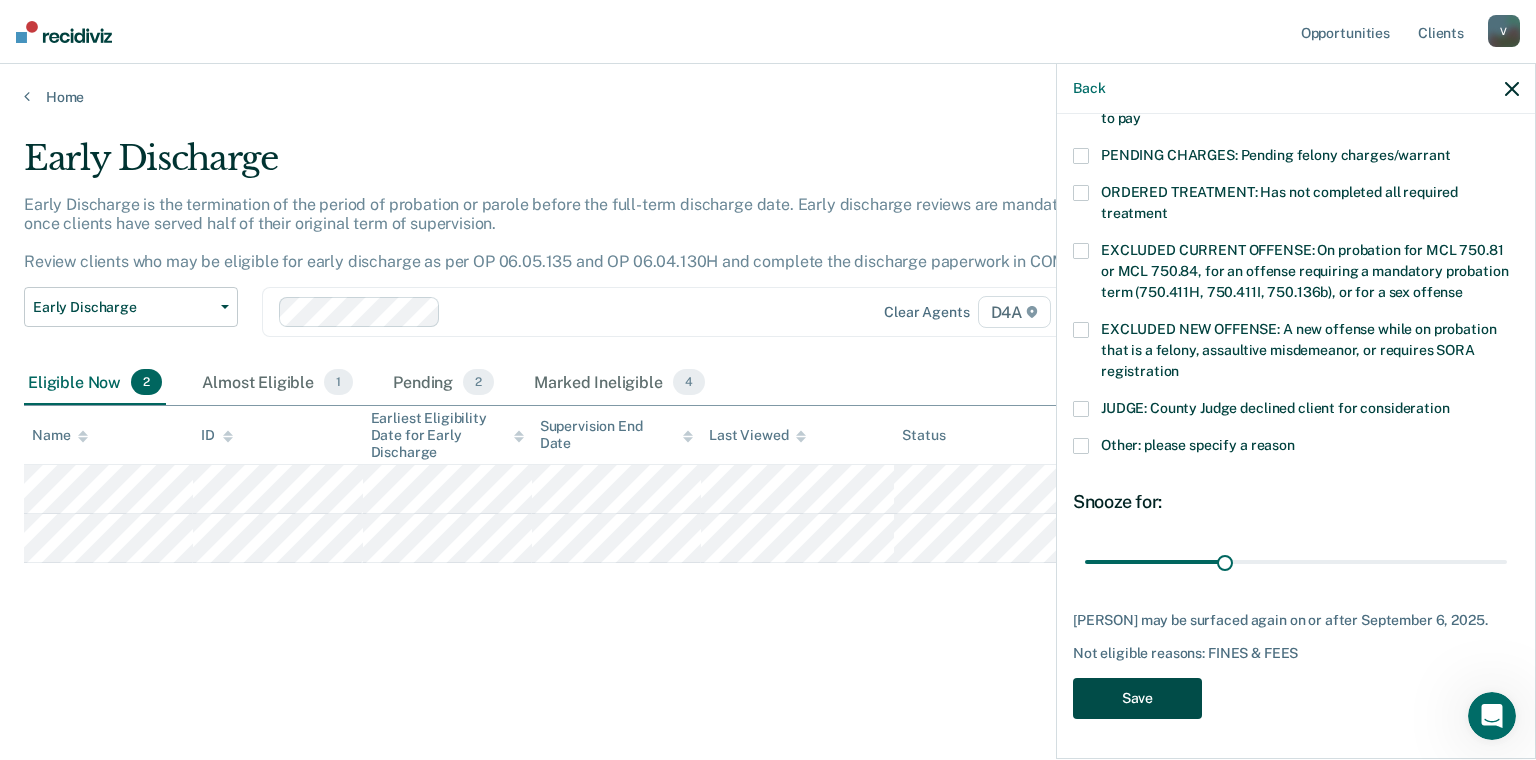 click on "Save" at bounding box center (1137, 698) 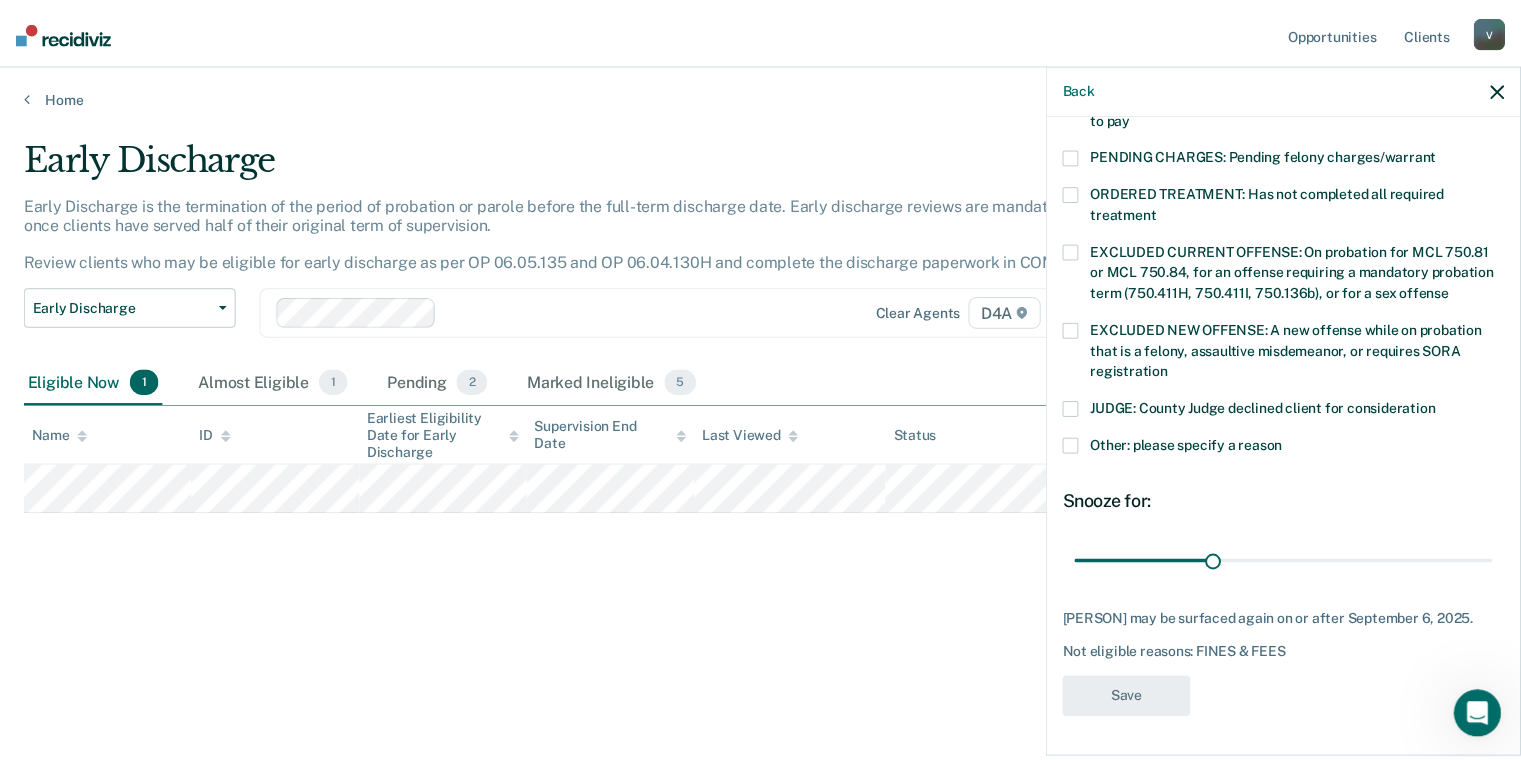 scroll, scrollTop: 526, scrollLeft: 0, axis: vertical 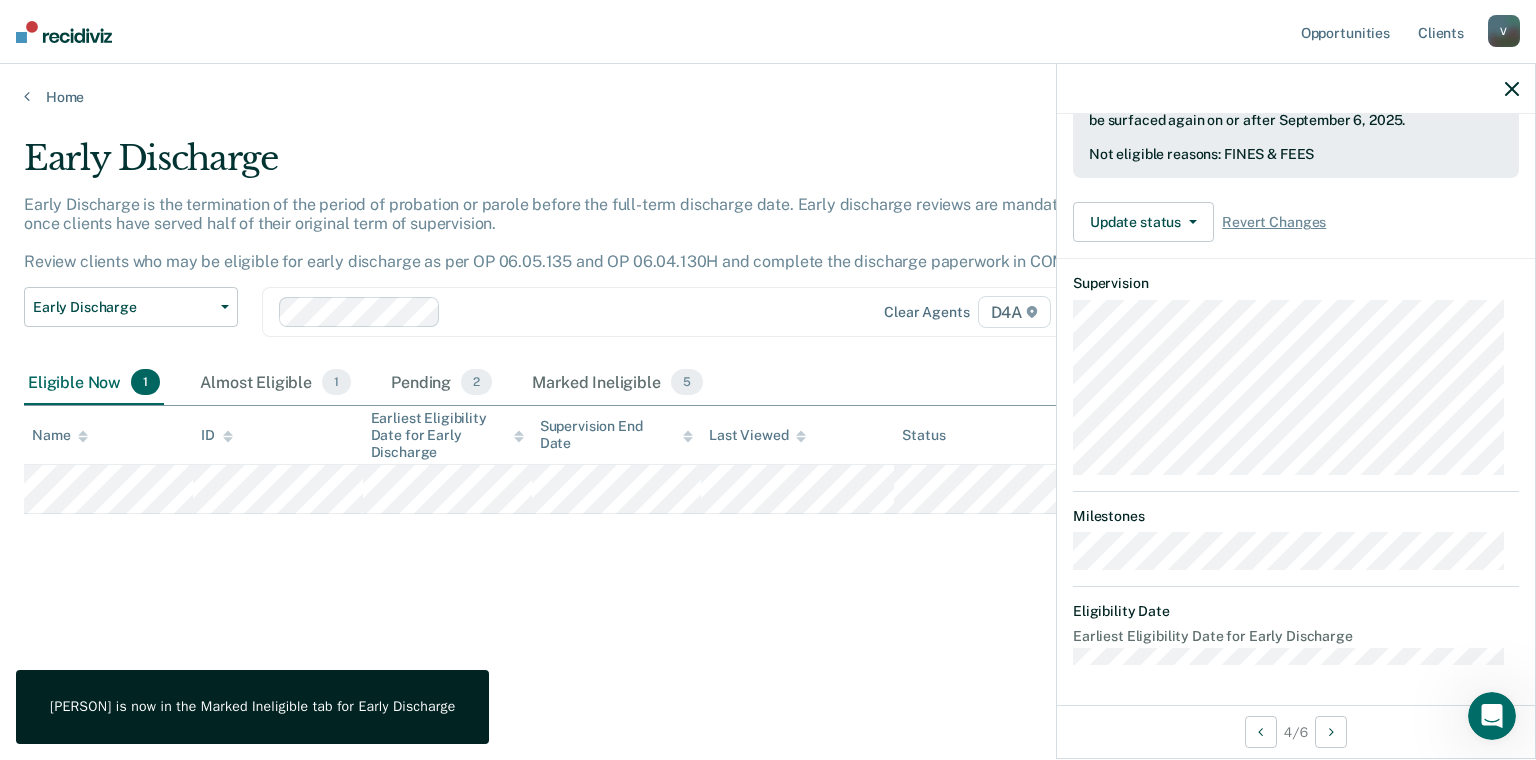 click at bounding box center [1296, 89] 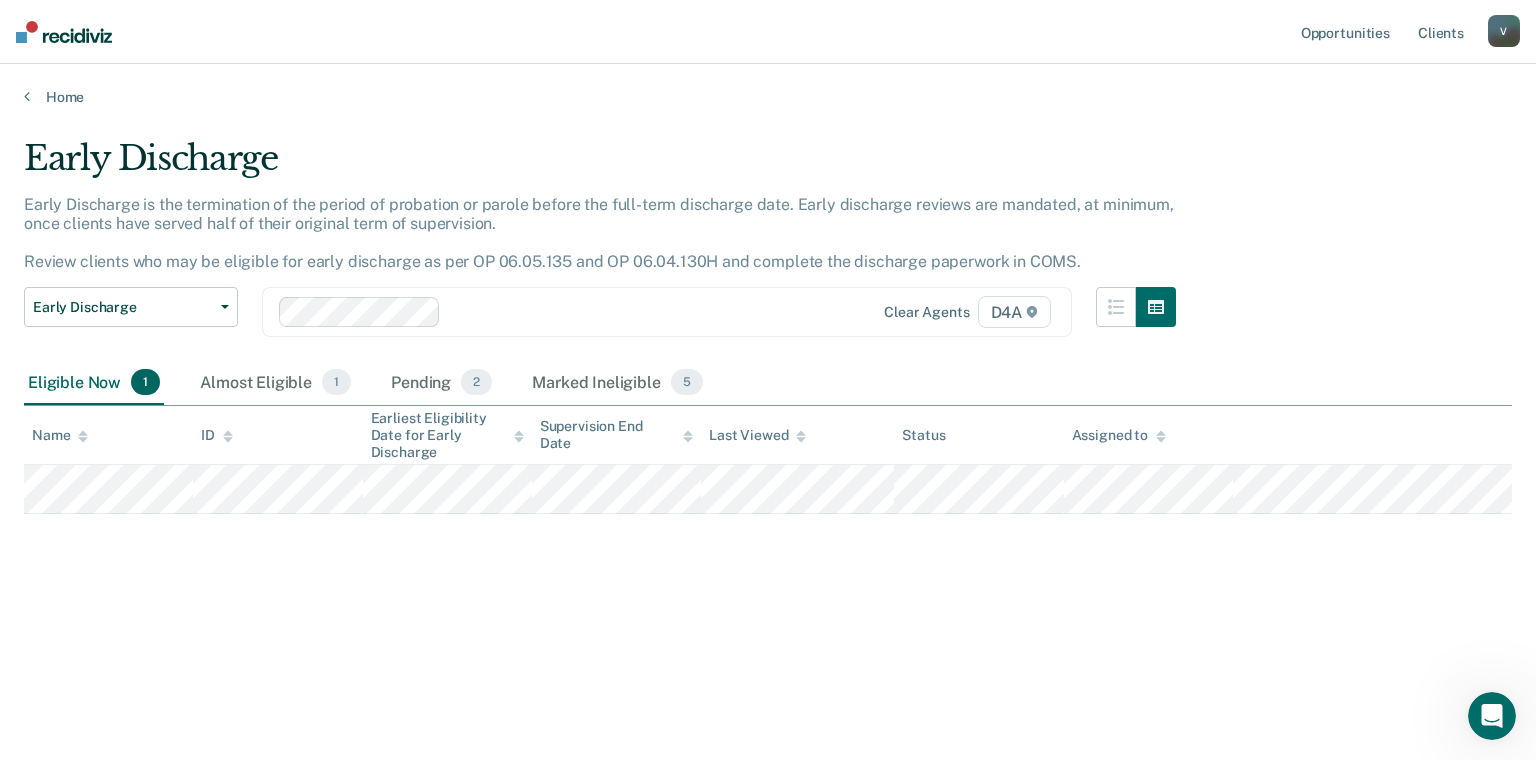 click on "V" at bounding box center (1504, 31) 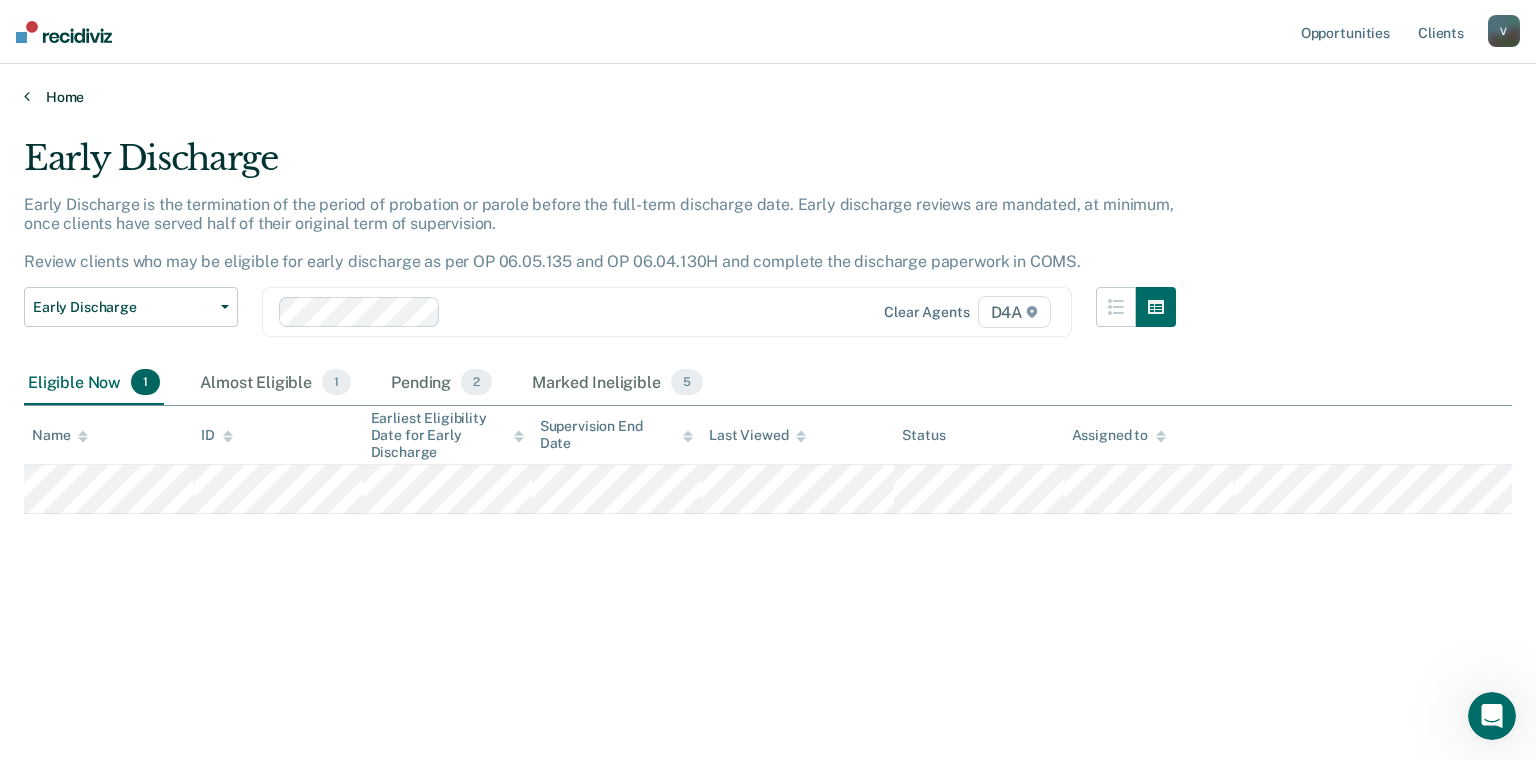 click on "Home" at bounding box center (768, 97) 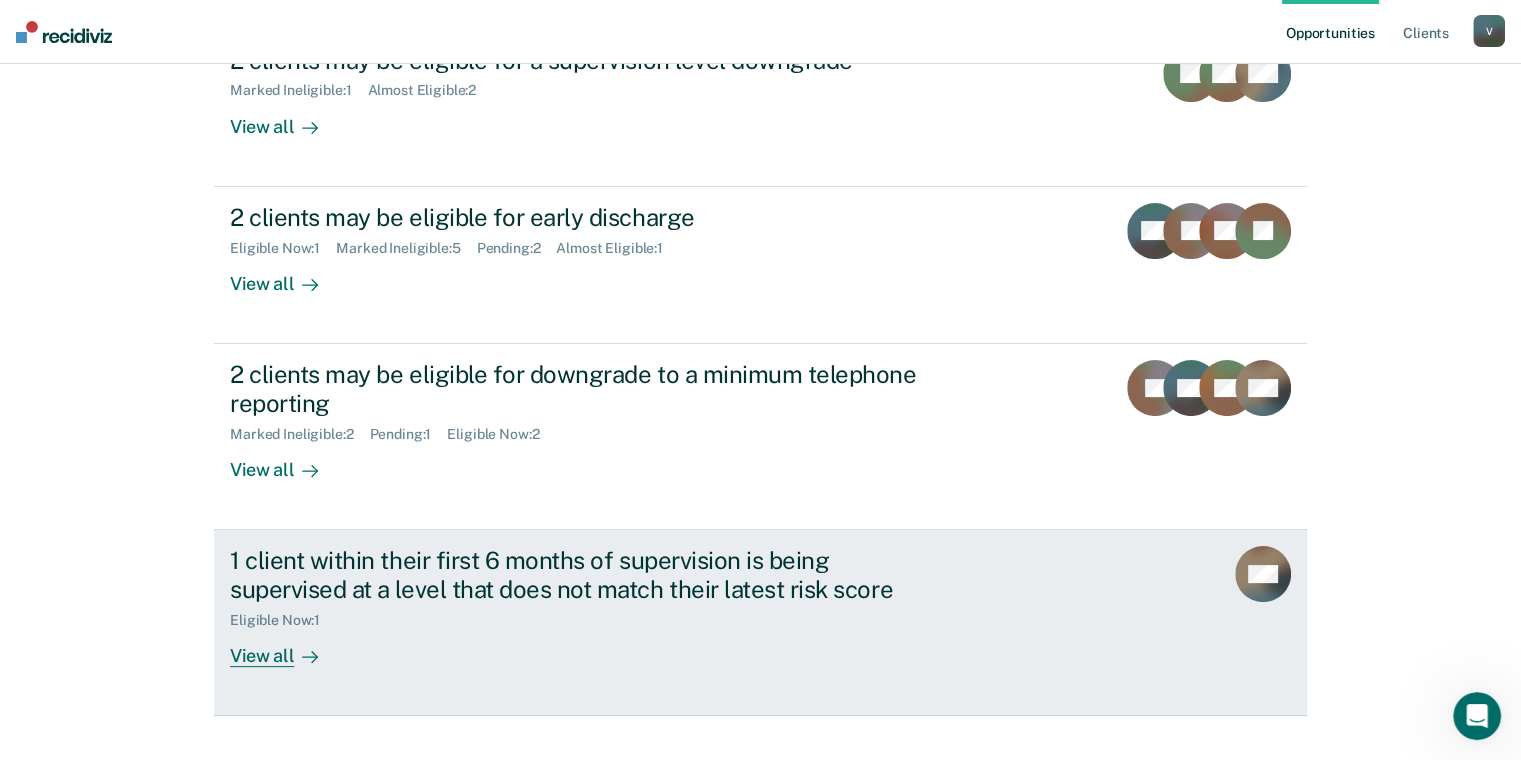 scroll, scrollTop: 305, scrollLeft: 0, axis: vertical 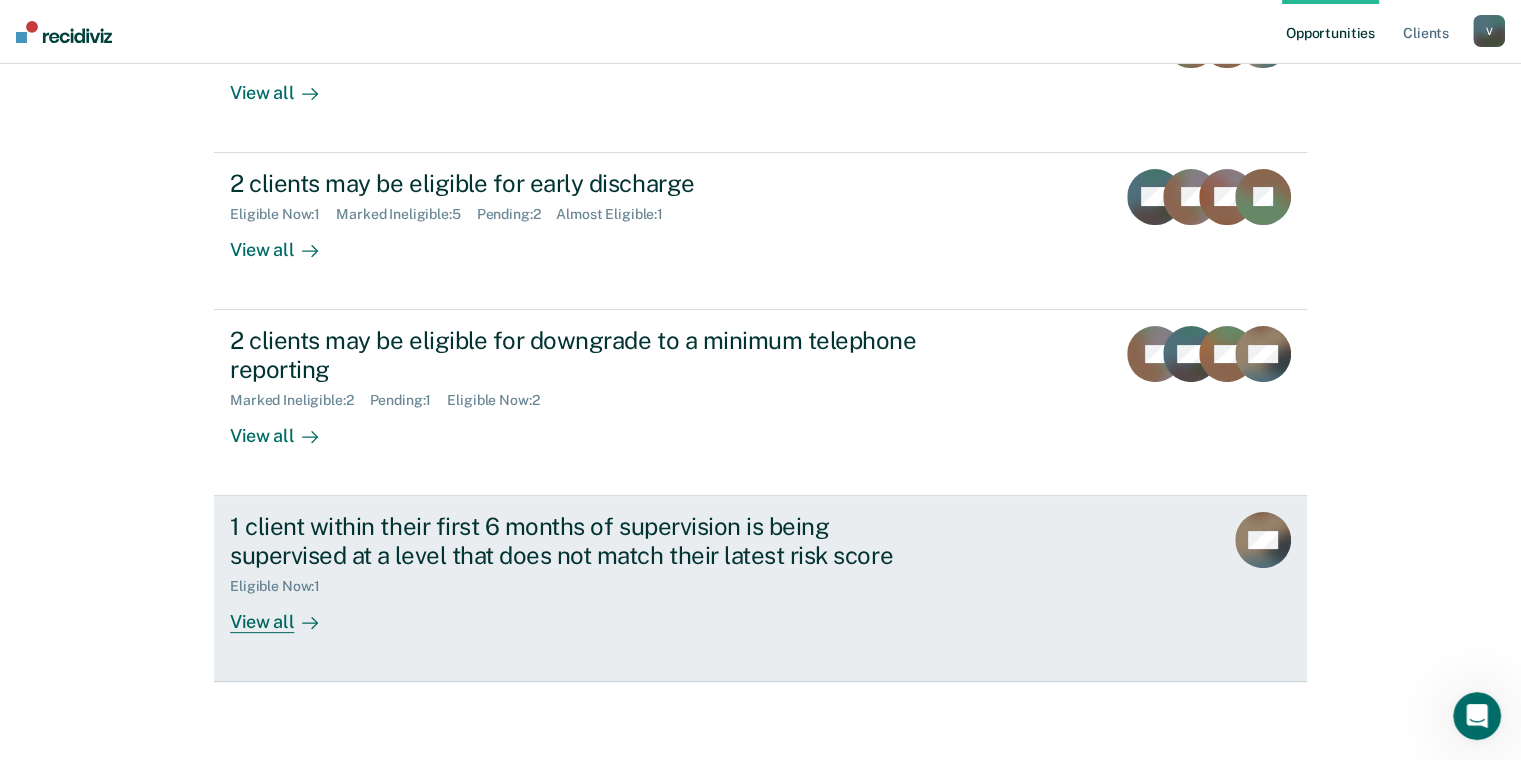click on "View all" at bounding box center [286, 613] 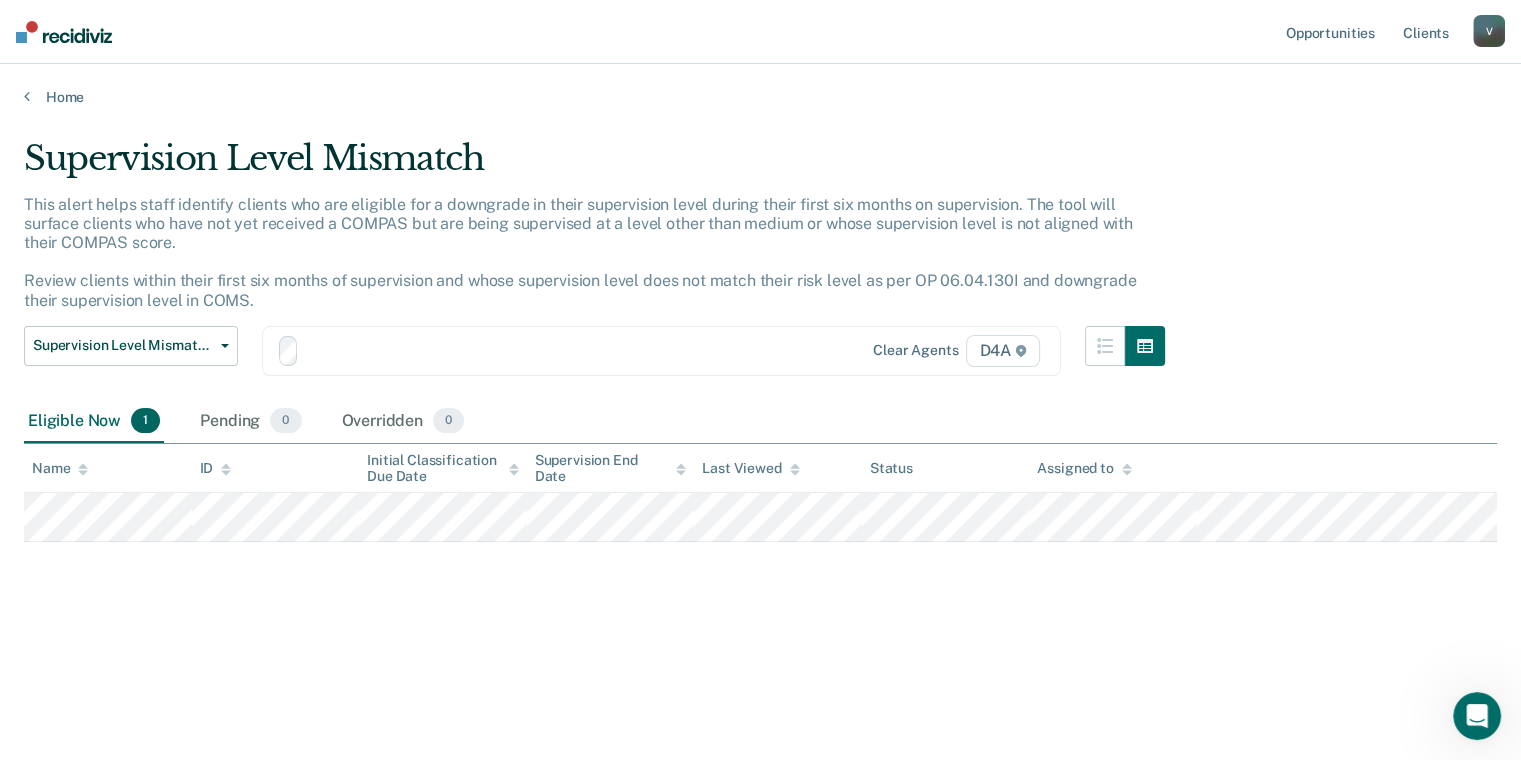 scroll, scrollTop: 0, scrollLeft: 0, axis: both 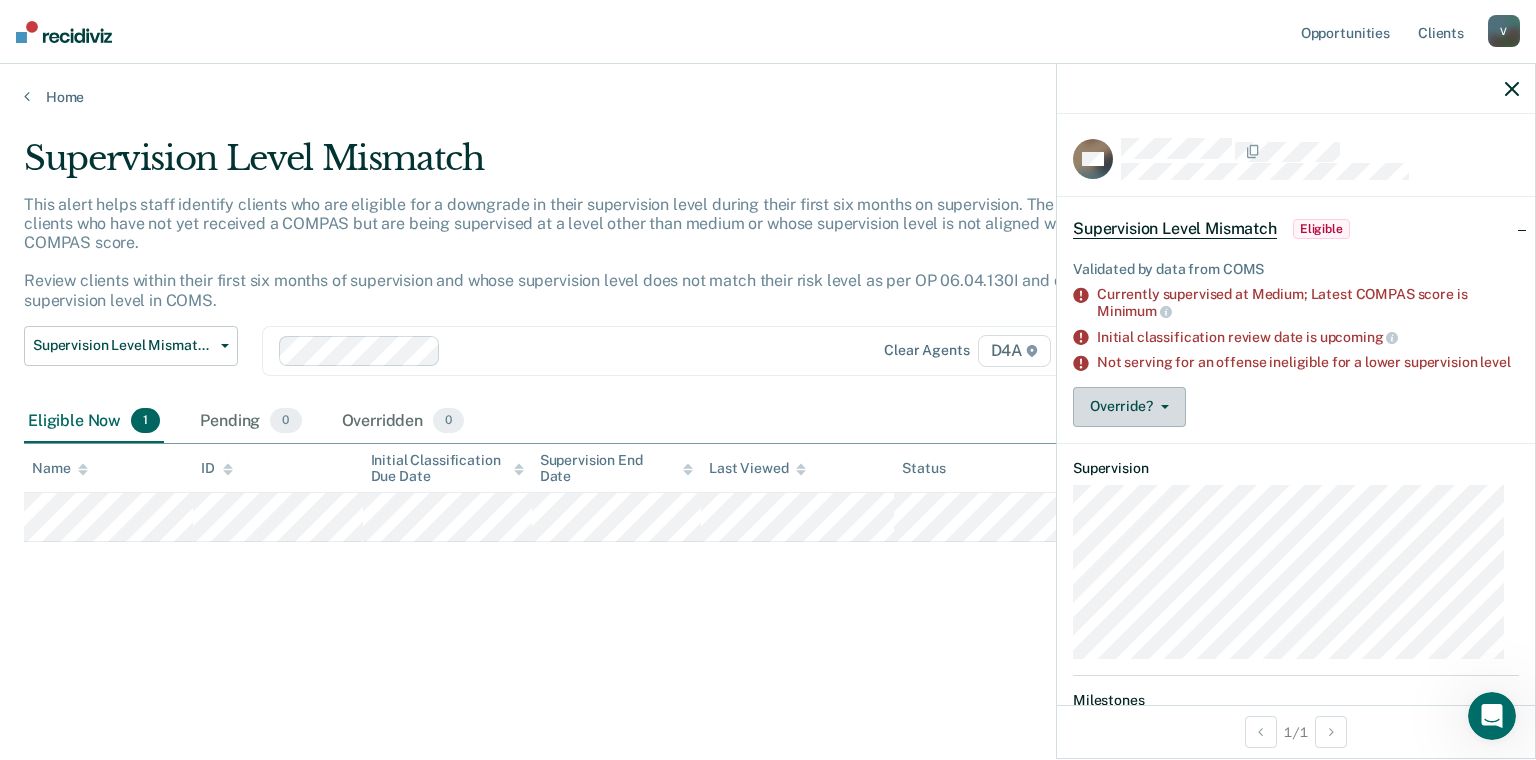click on "Override?" at bounding box center [1129, 407] 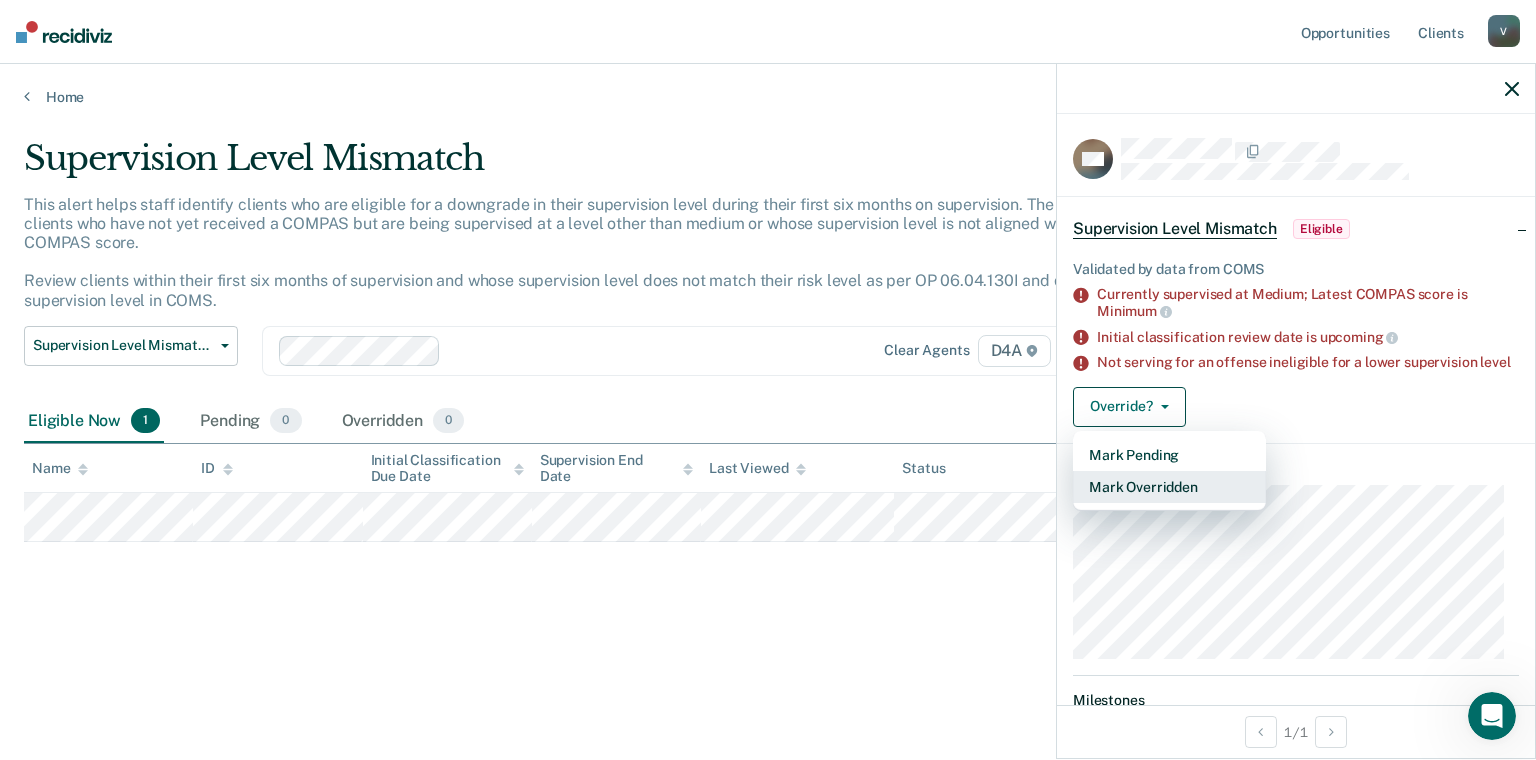 click on "Mark Overridden" at bounding box center (1169, 487) 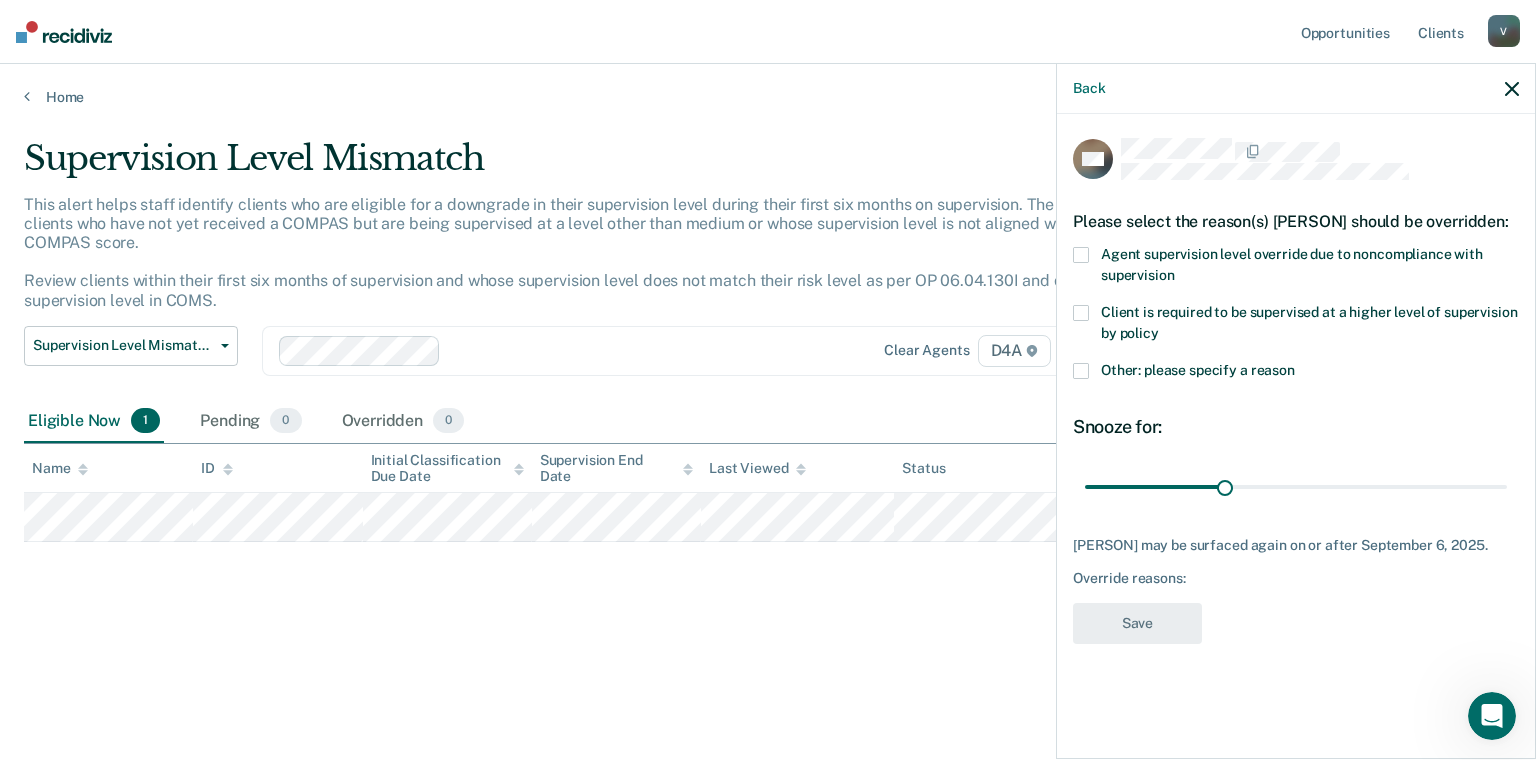 click at bounding box center (1081, 255) 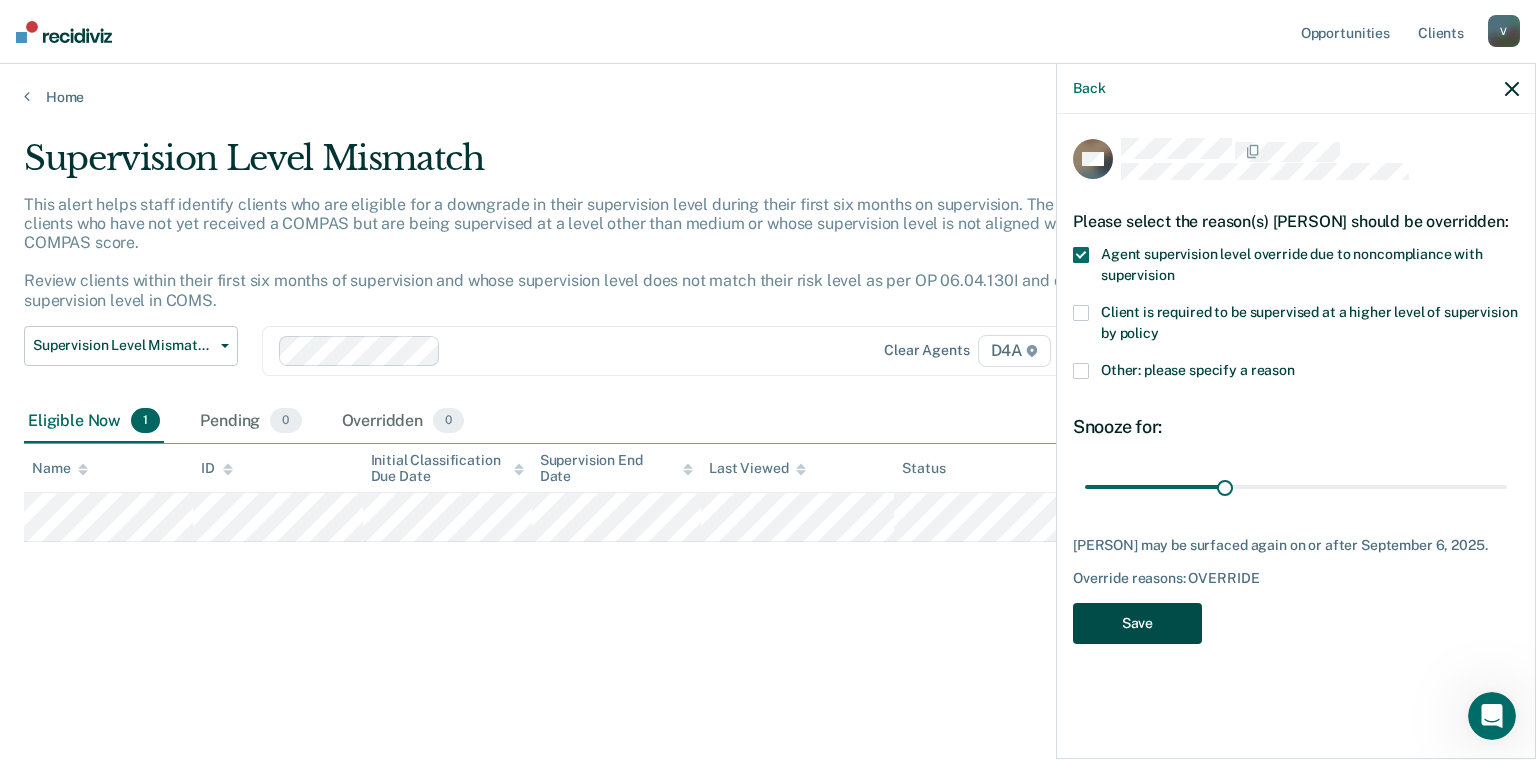 click on "Save" at bounding box center (1137, 623) 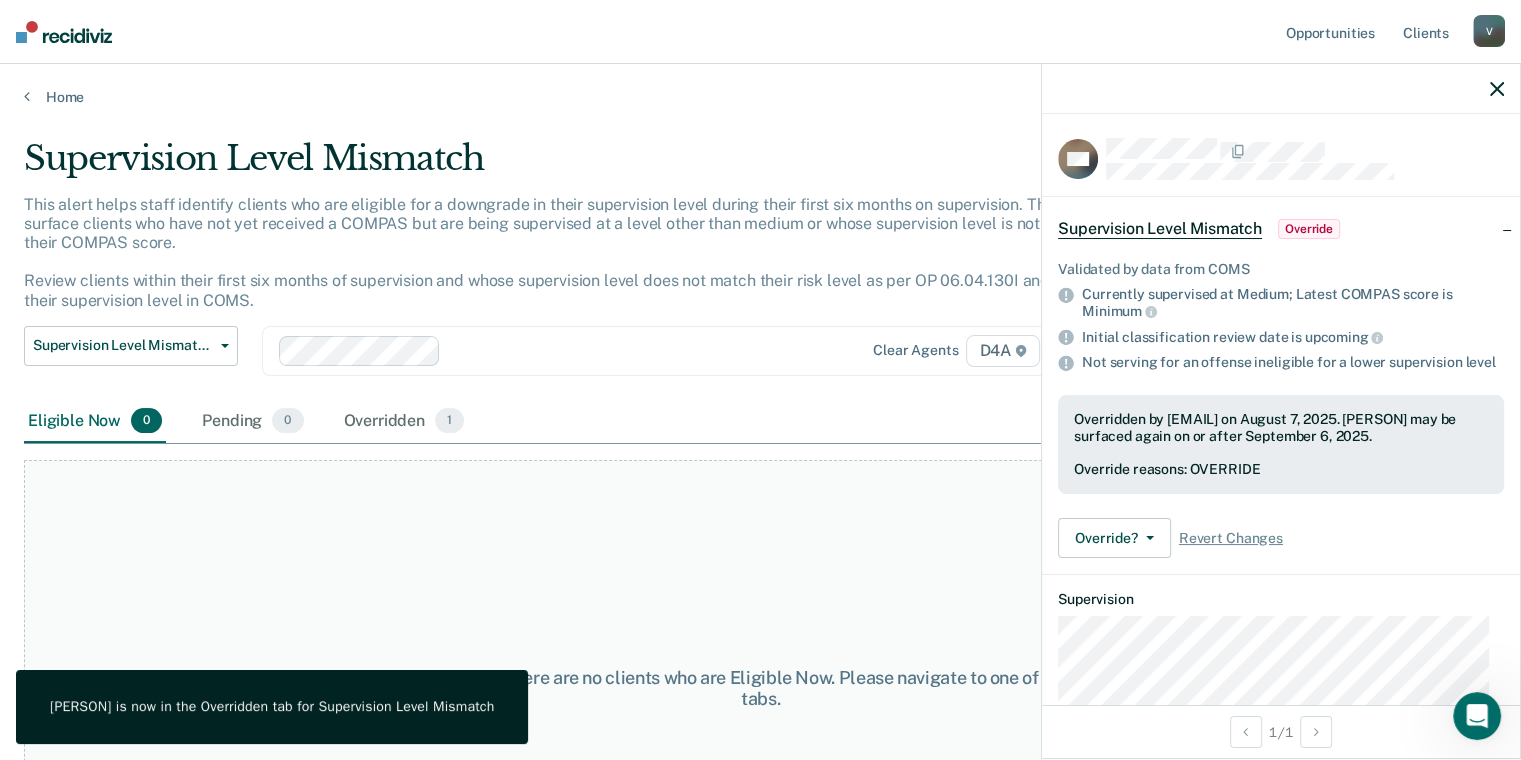 click at bounding box center (1281, 89) 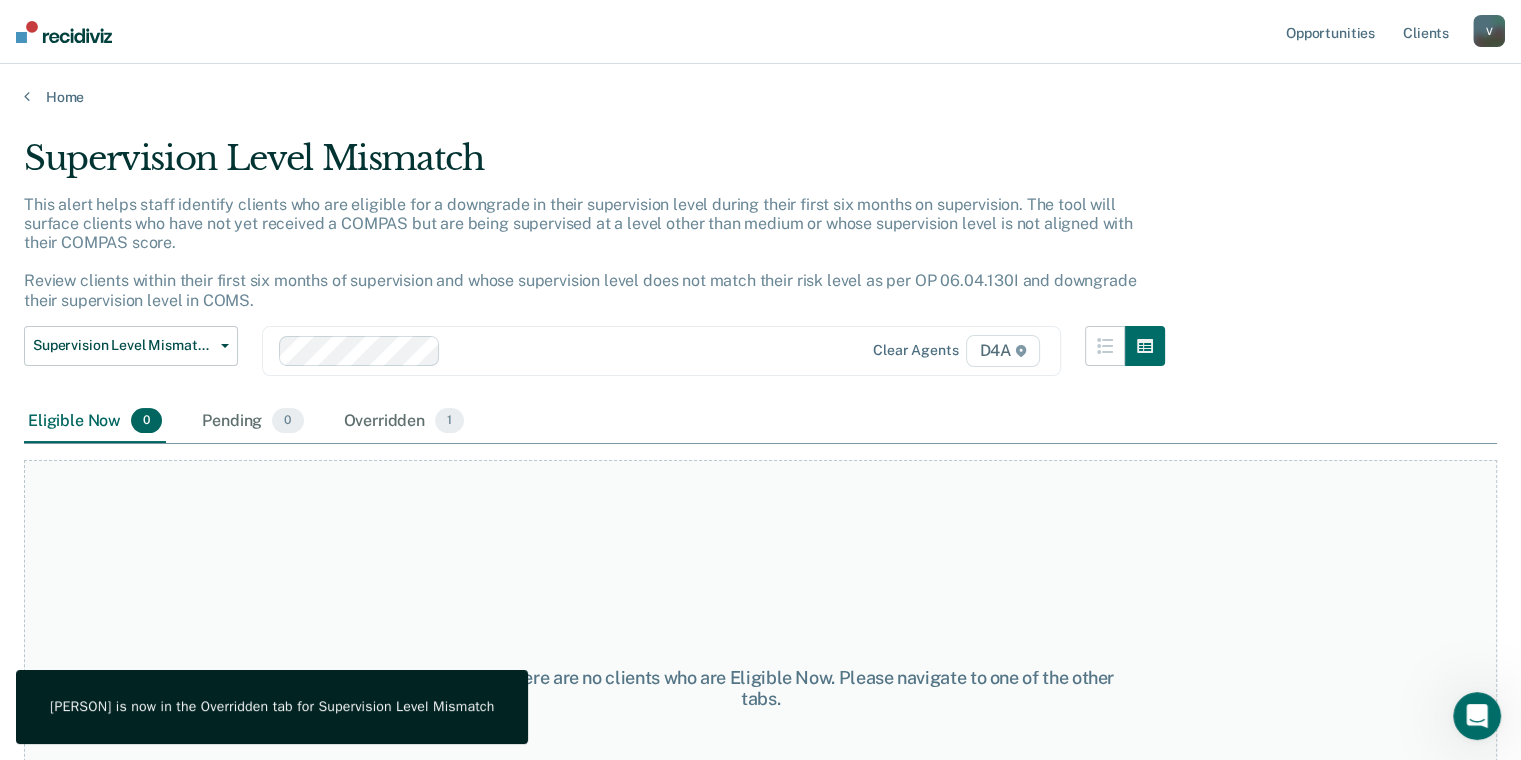 click on "V" at bounding box center (1489, 31) 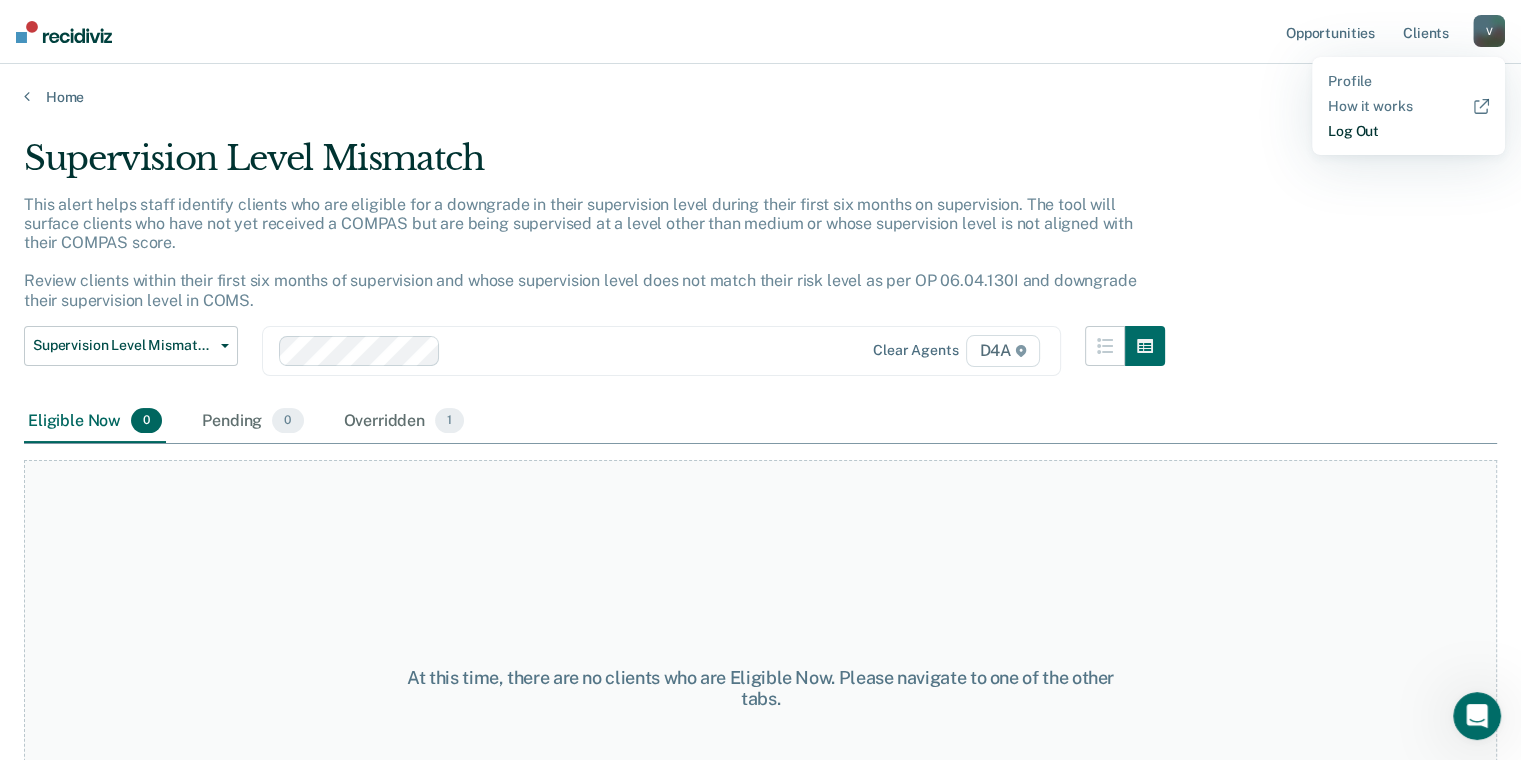 click on "Log Out" at bounding box center (1408, 131) 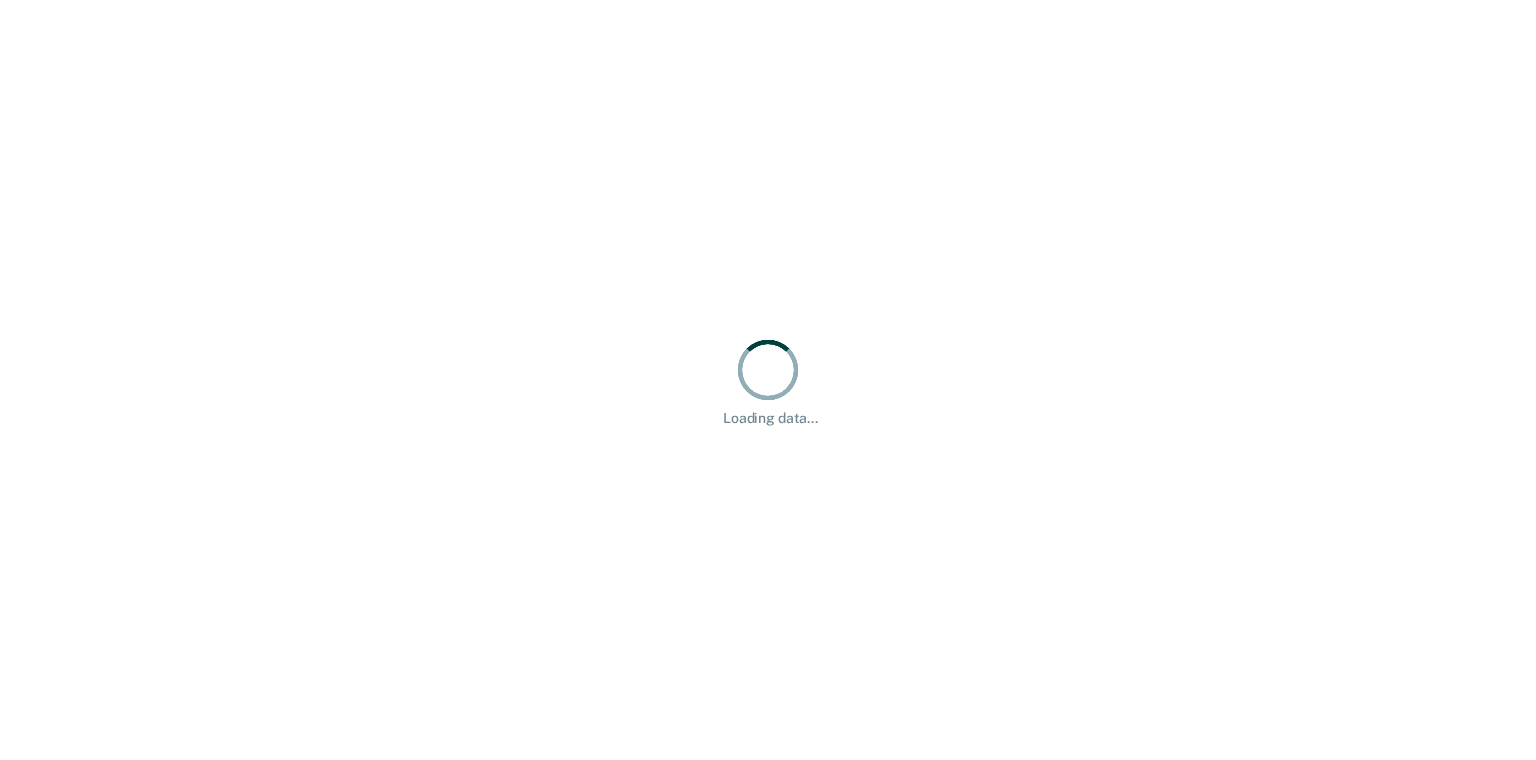 scroll, scrollTop: 0, scrollLeft: 0, axis: both 